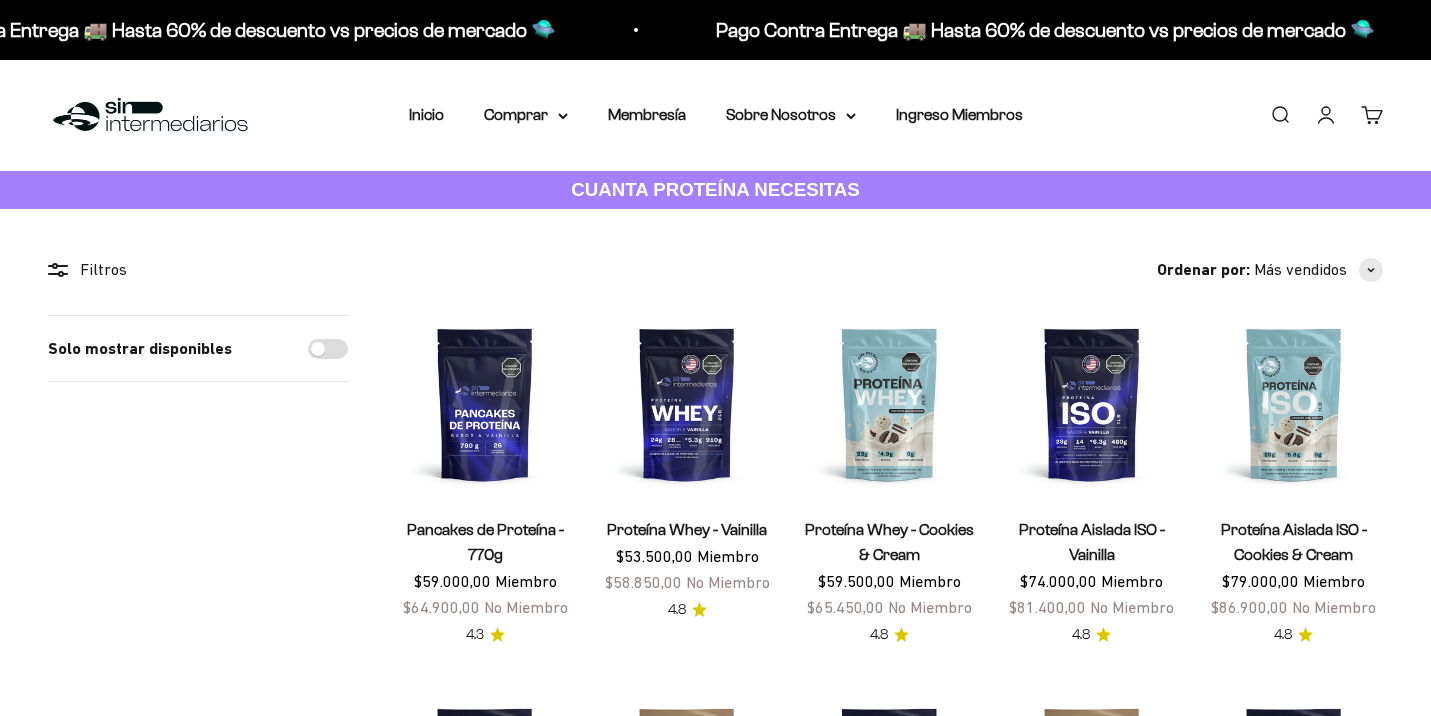 scroll, scrollTop: 0, scrollLeft: 0, axis: both 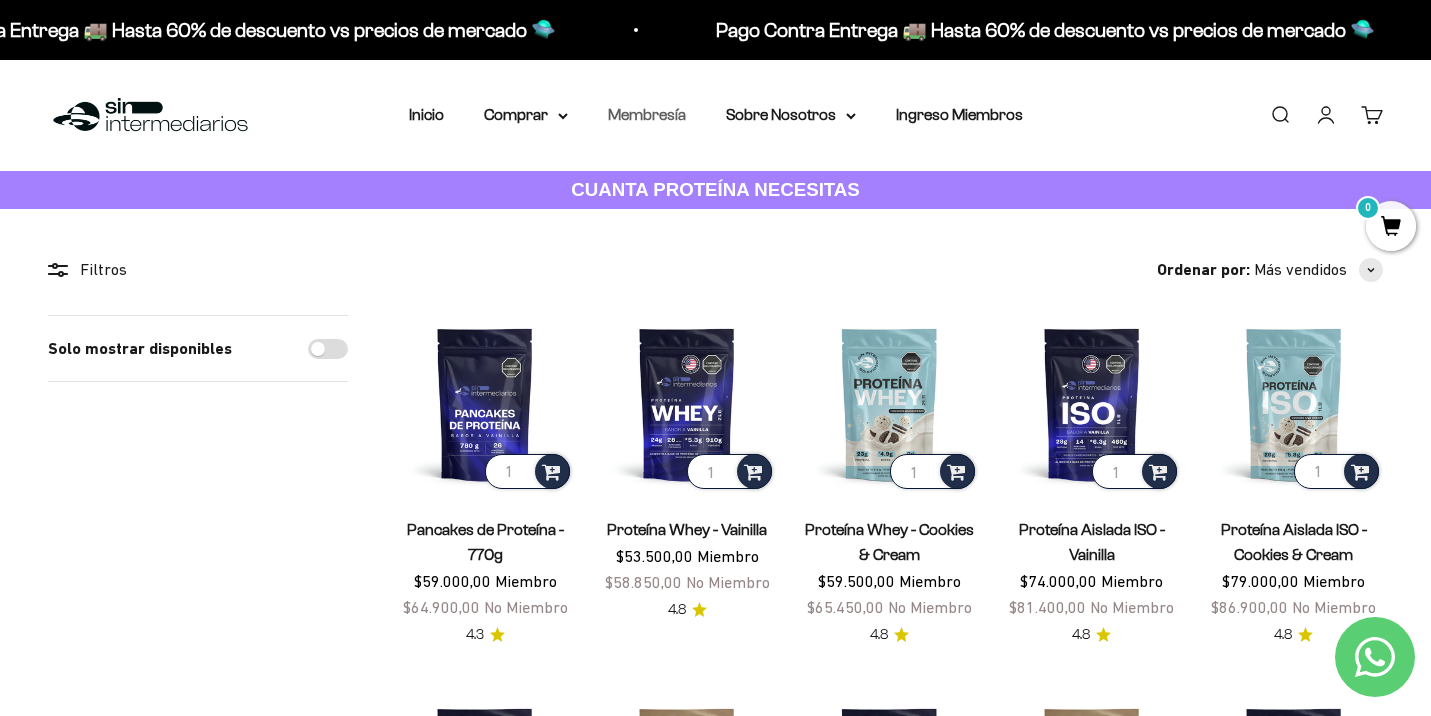 click on "Membresía" at bounding box center [647, 114] 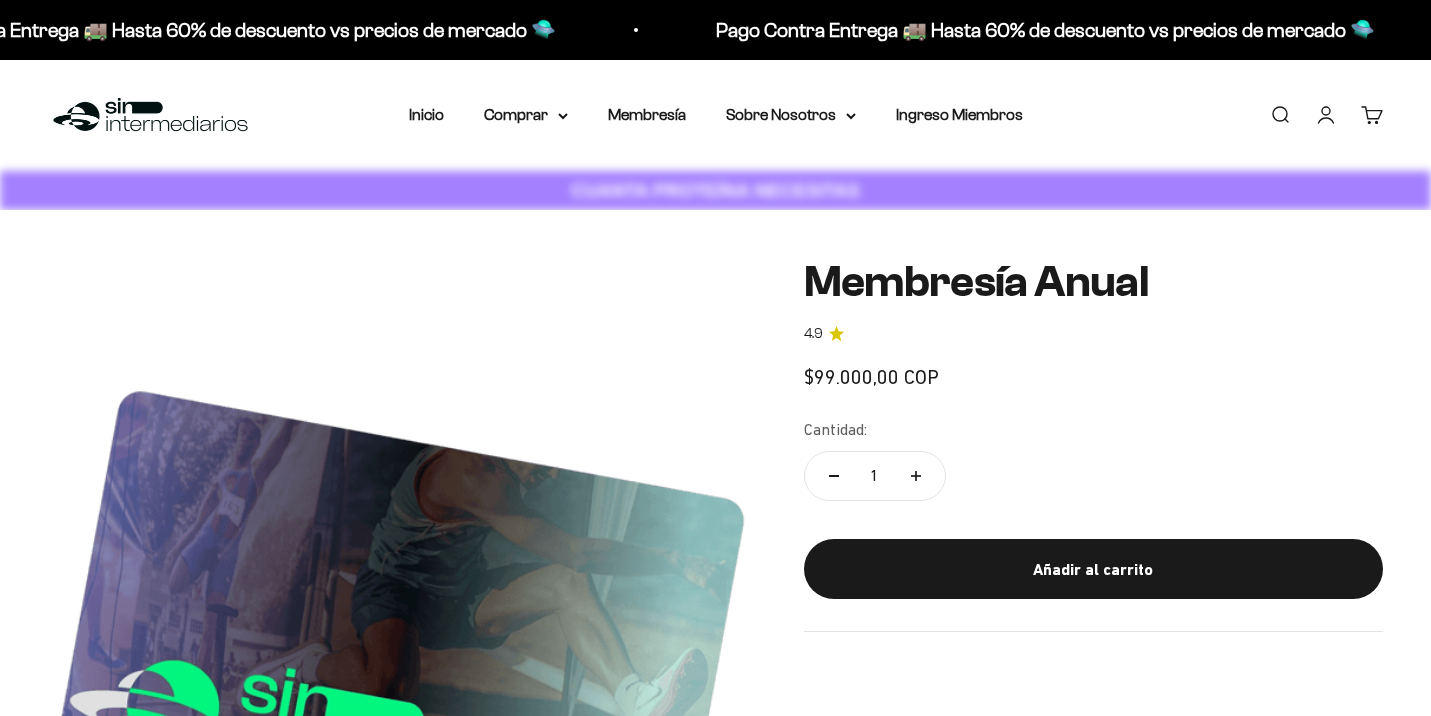 scroll, scrollTop: 0, scrollLeft: 0, axis: both 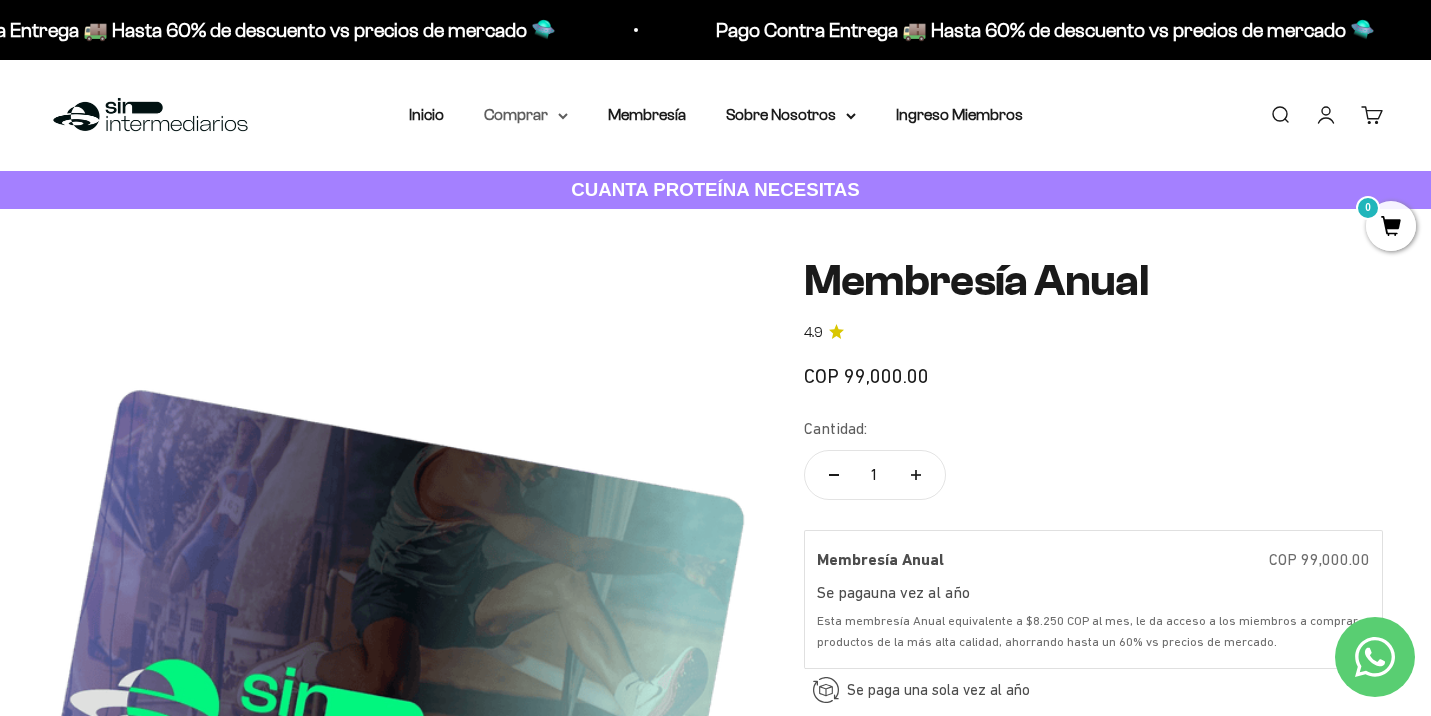 click on "Comprar" at bounding box center (526, 115) 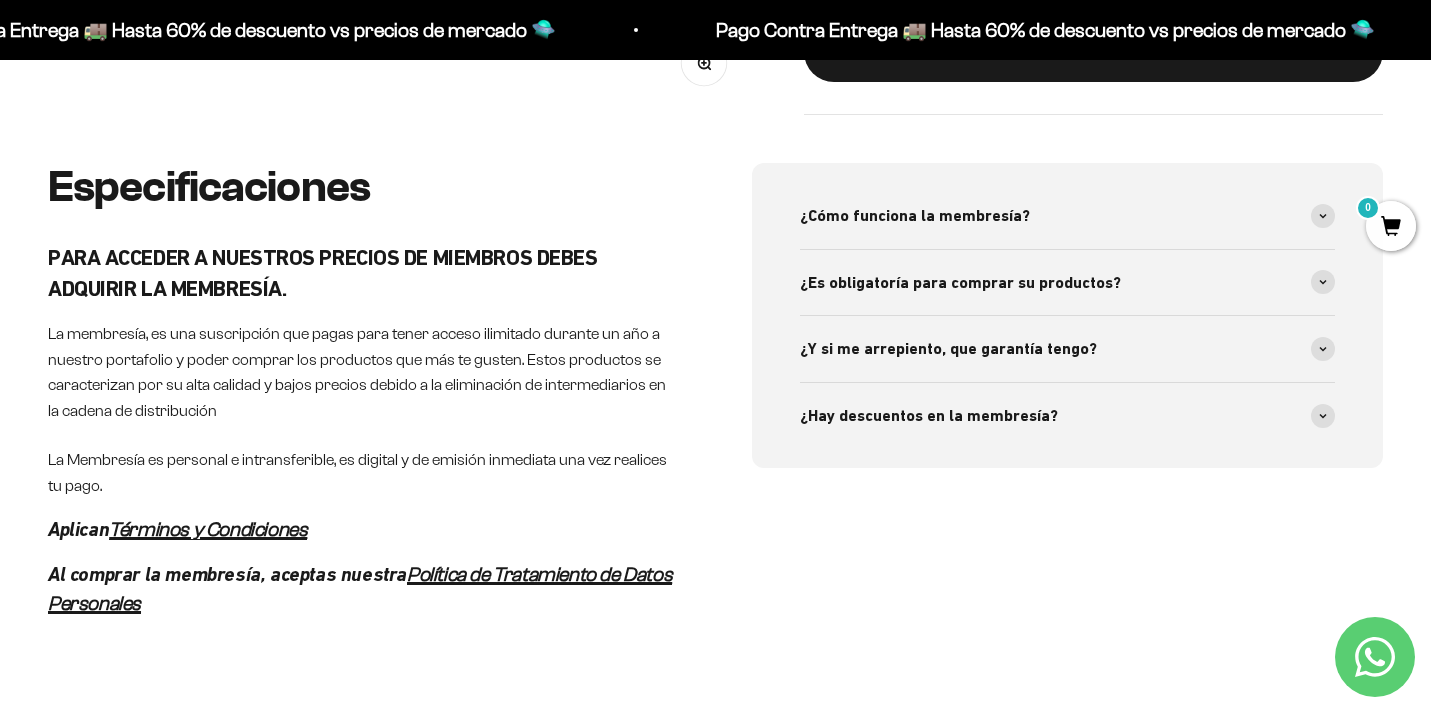 scroll, scrollTop: 855, scrollLeft: 0, axis: vertical 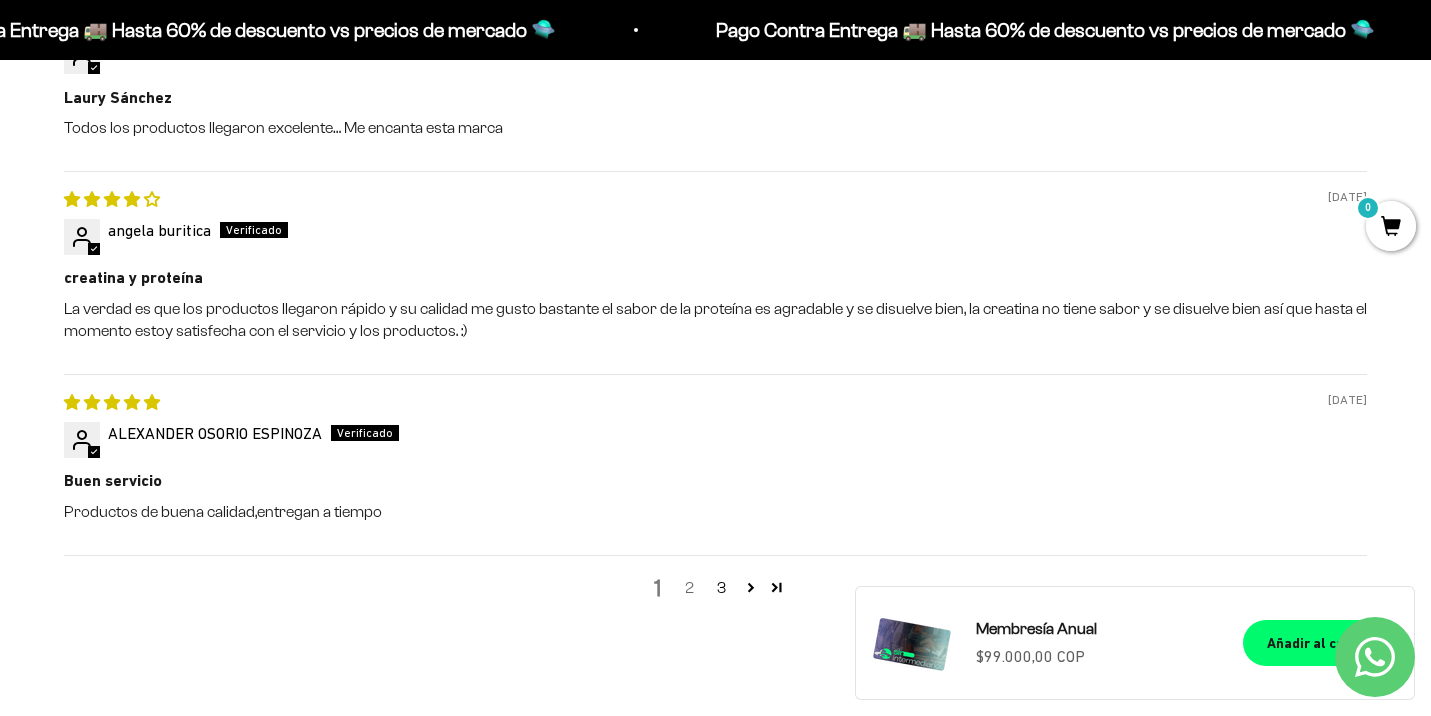 click on "2" at bounding box center (690, 588) 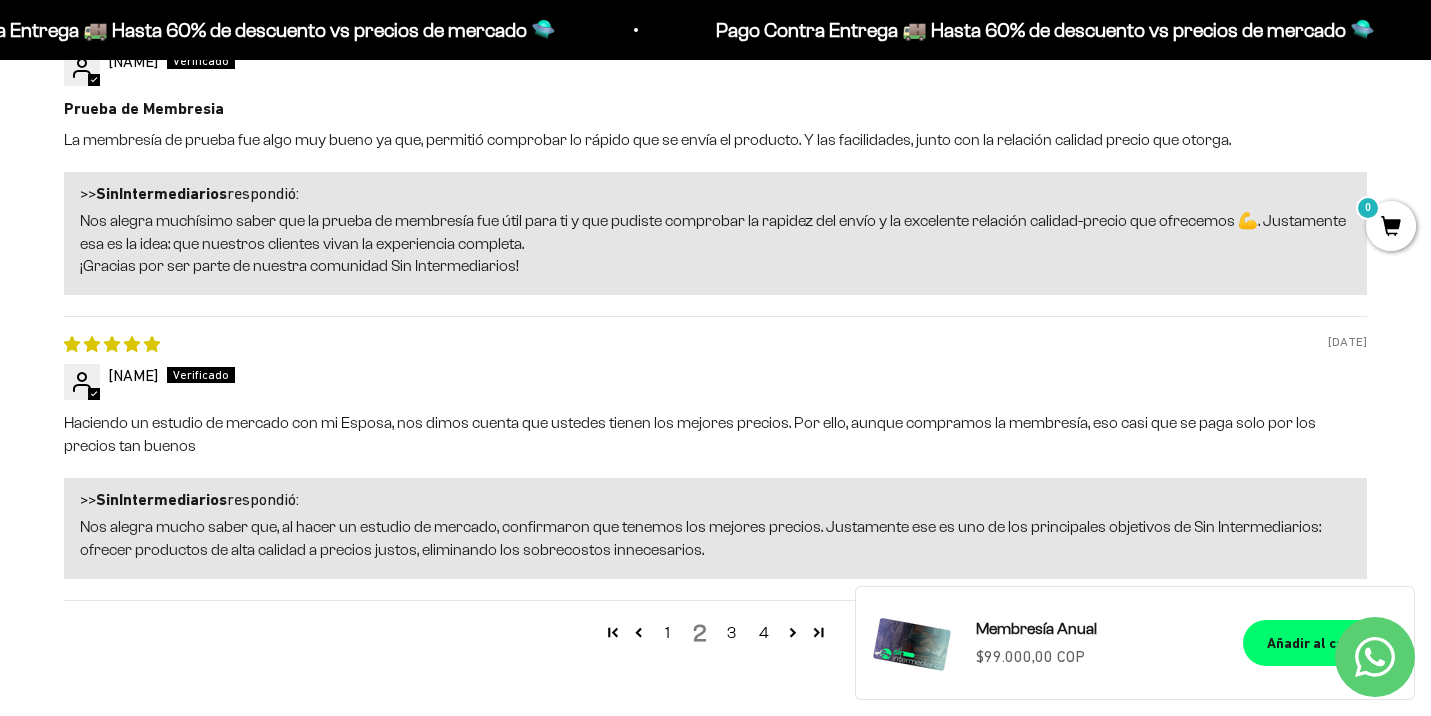 scroll, scrollTop: 2991, scrollLeft: 0, axis: vertical 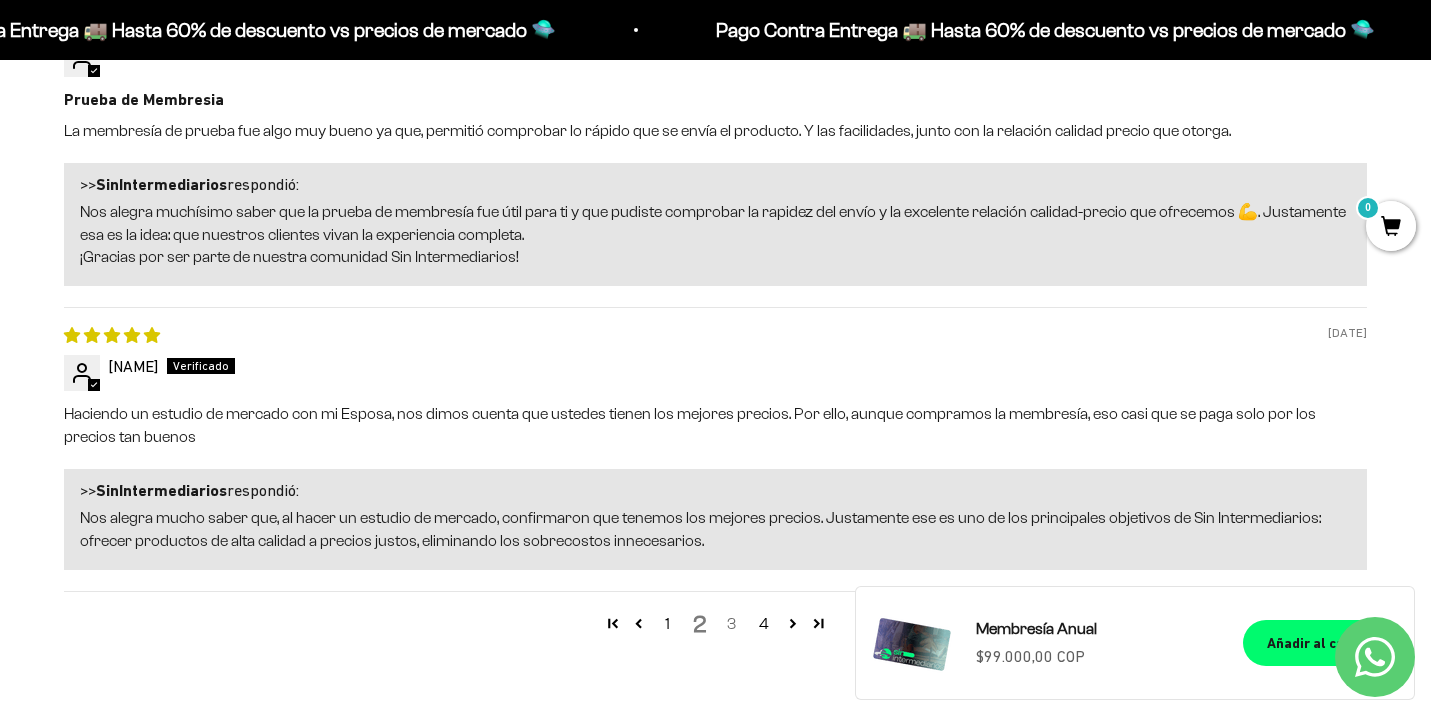 click on "3" at bounding box center (732, 624) 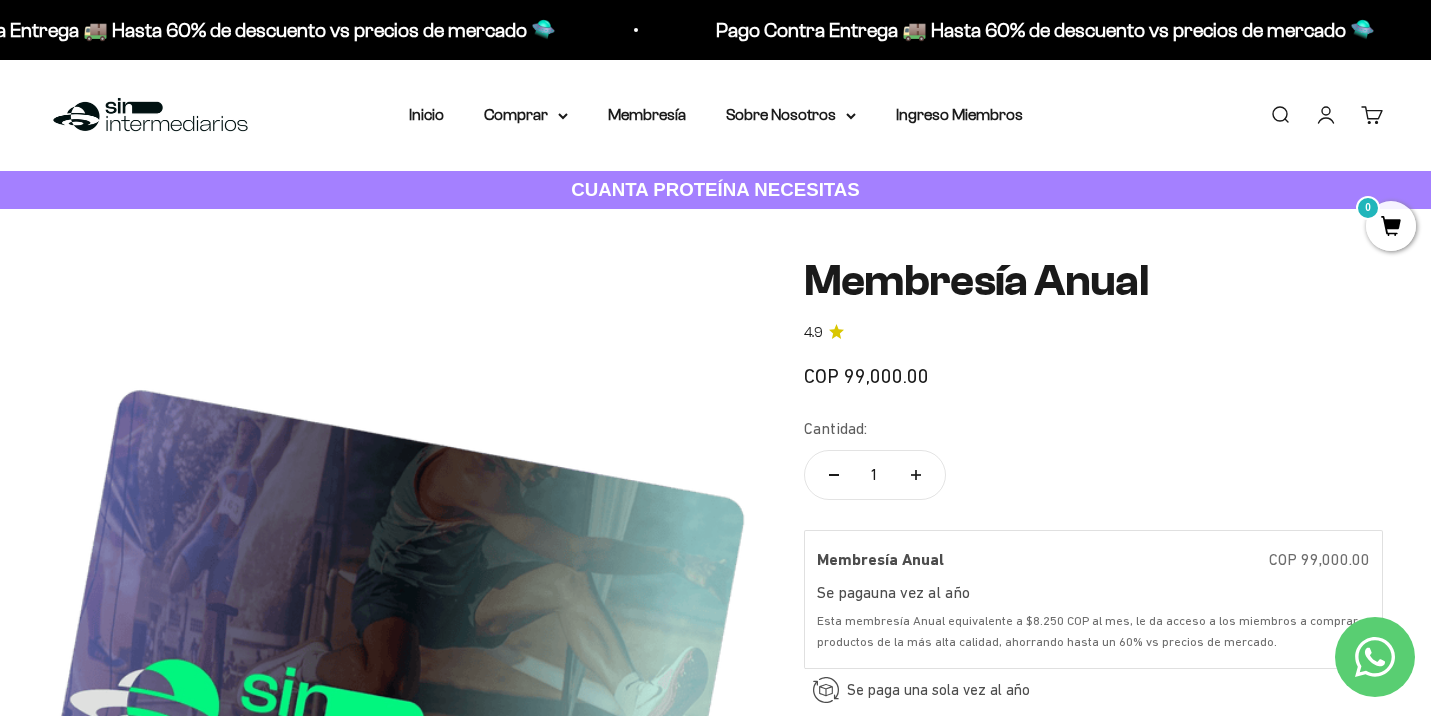 scroll, scrollTop: 0, scrollLeft: 0, axis: both 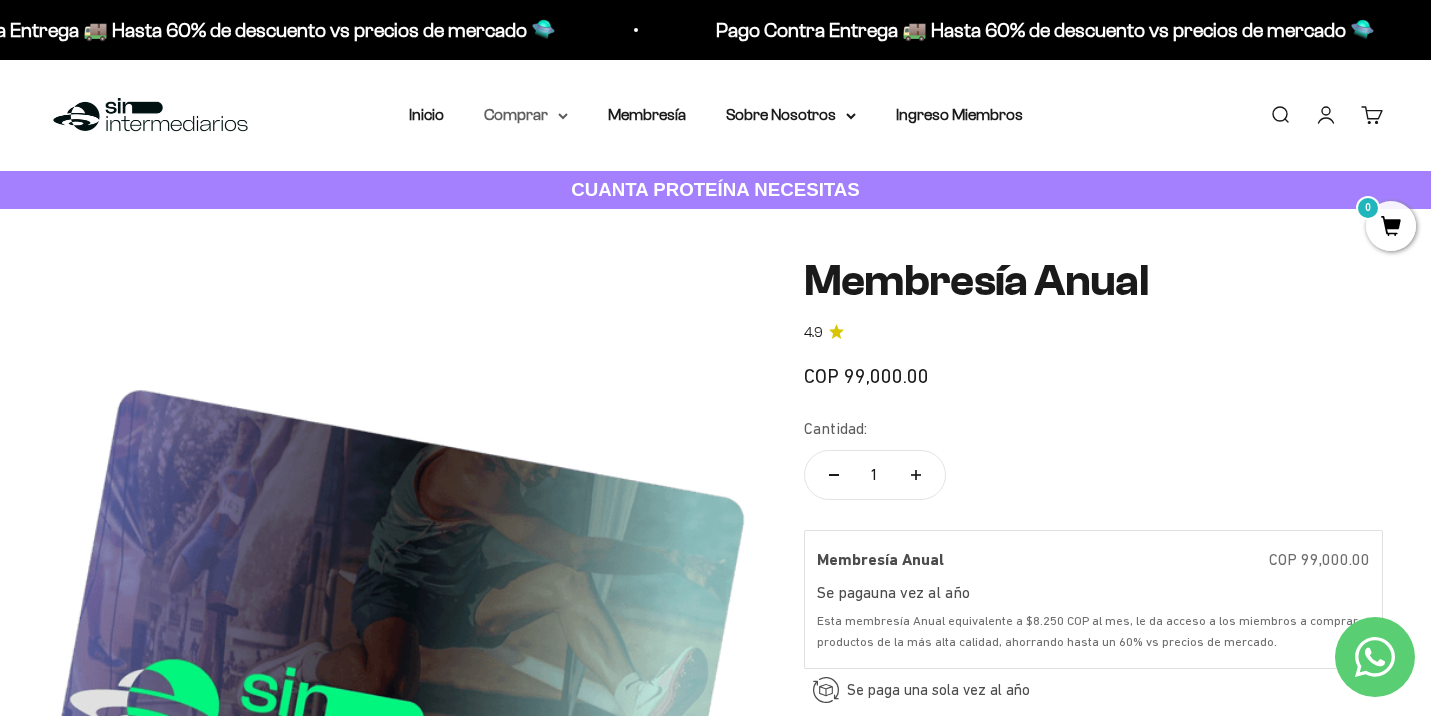 click on "Comprar" at bounding box center [526, 115] 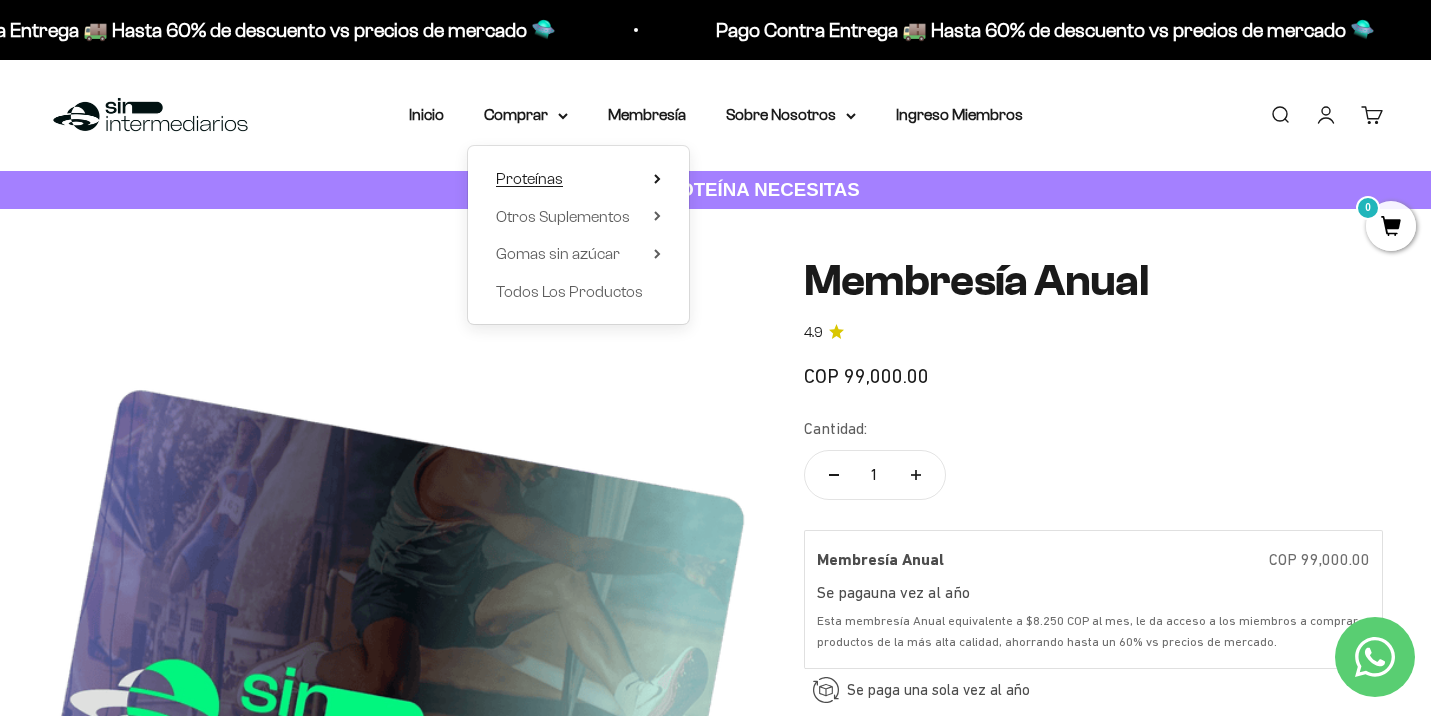 click 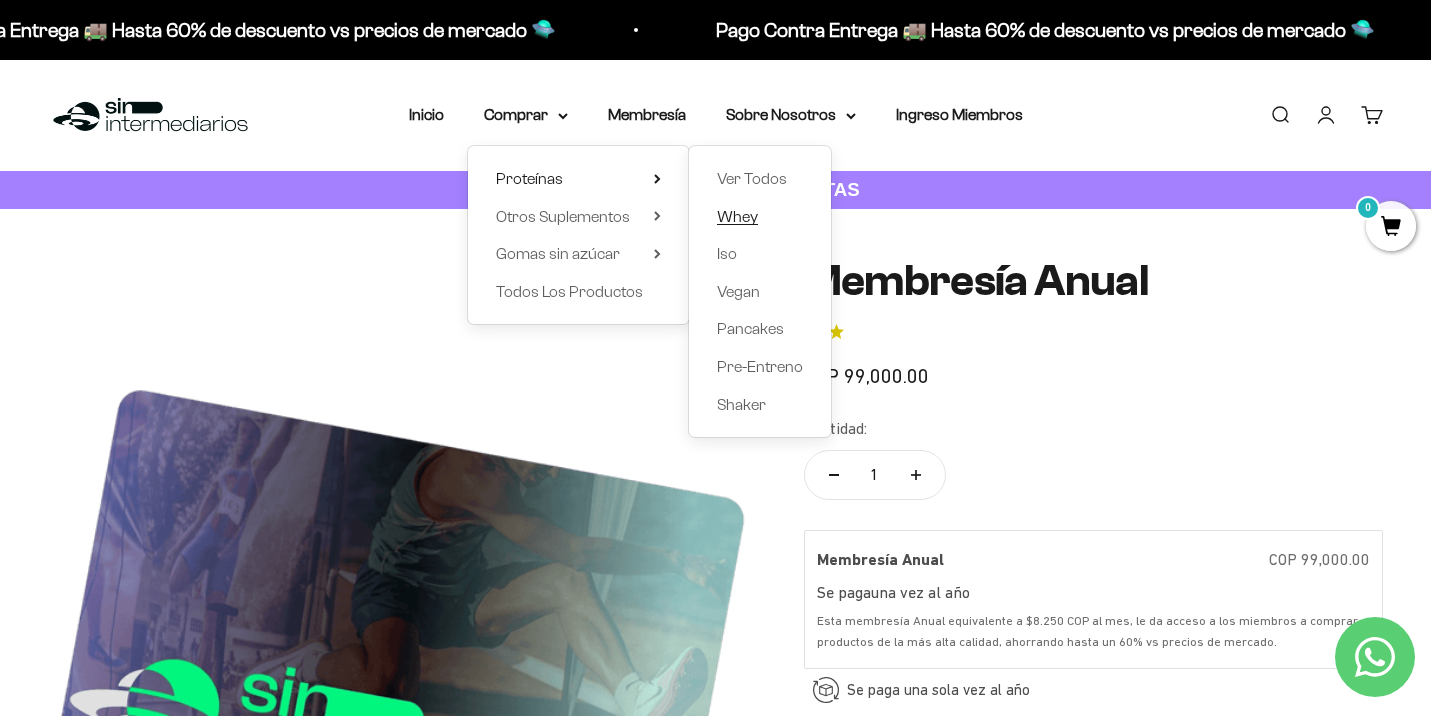 click on "Whey" at bounding box center (737, 216) 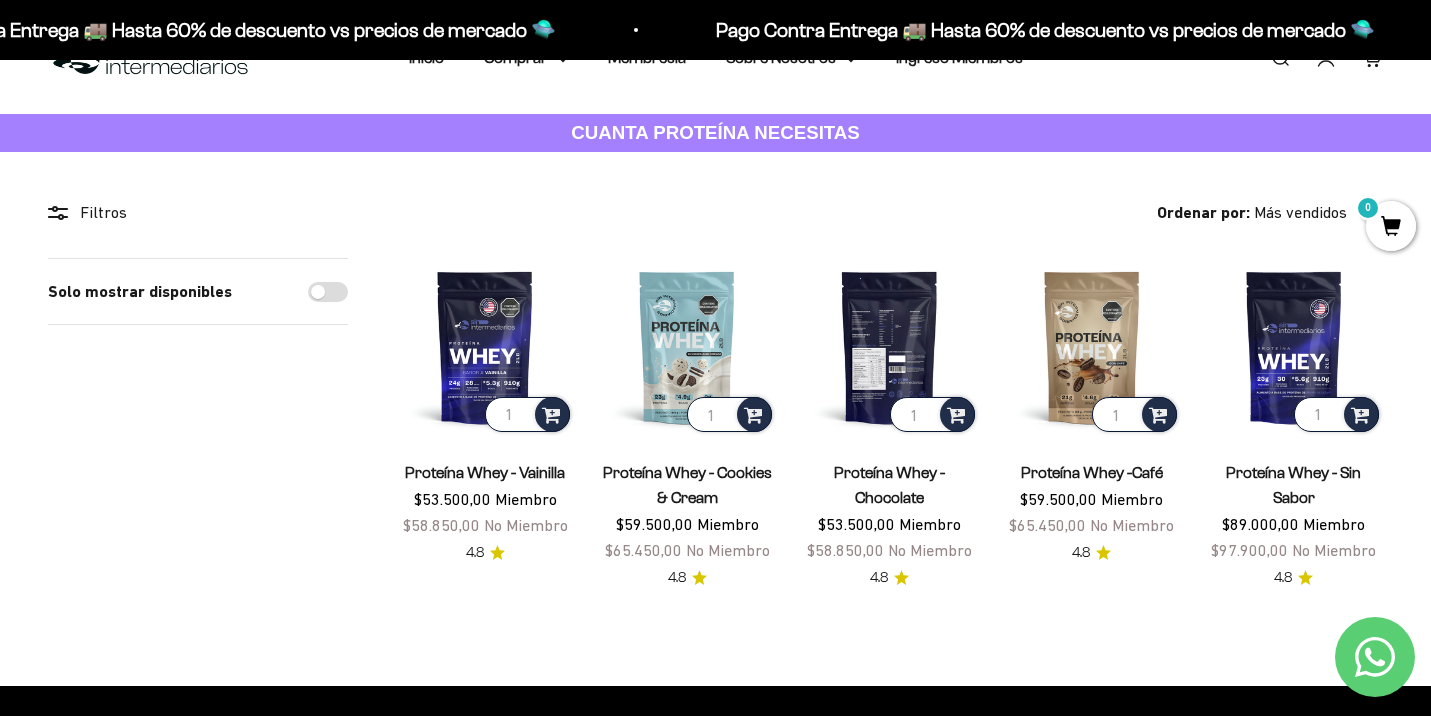 scroll, scrollTop: 57, scrollLeft: 0, axis: vertical 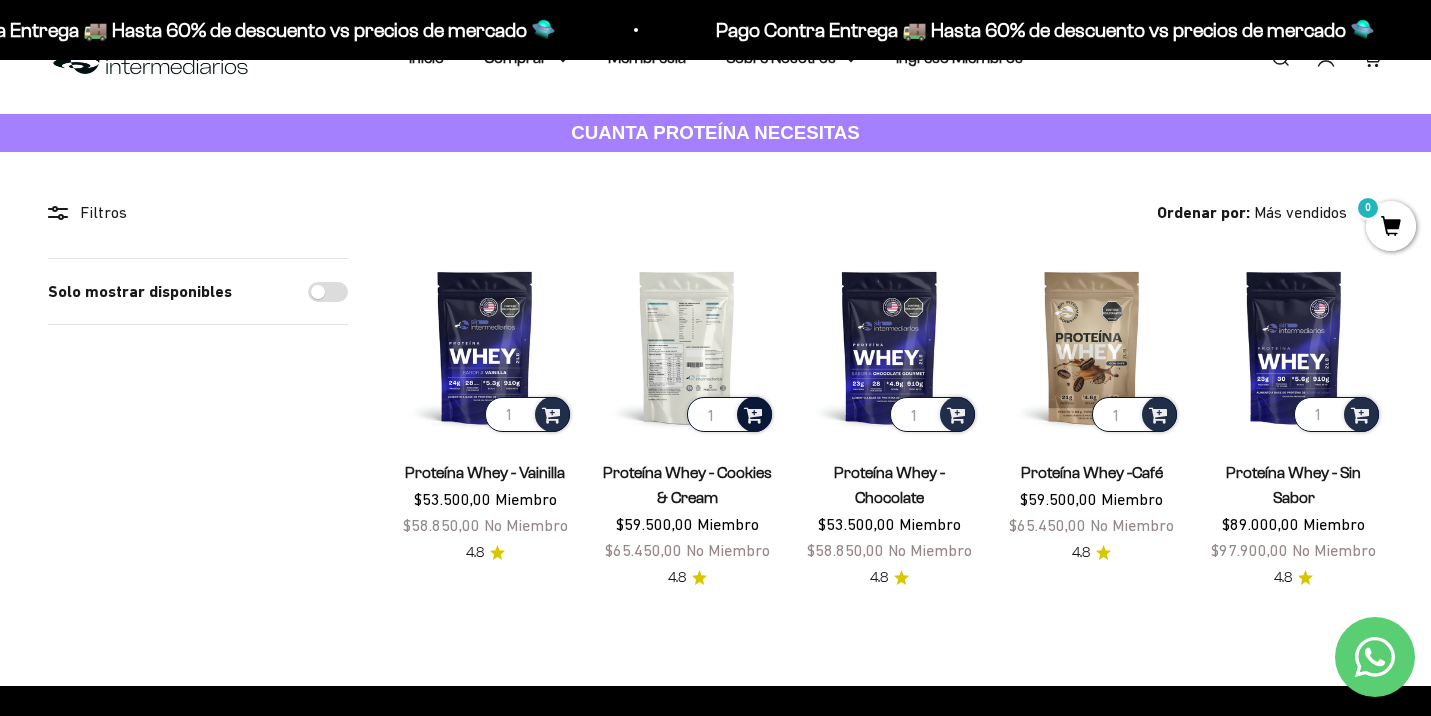 click at bounding box center (753, 413) 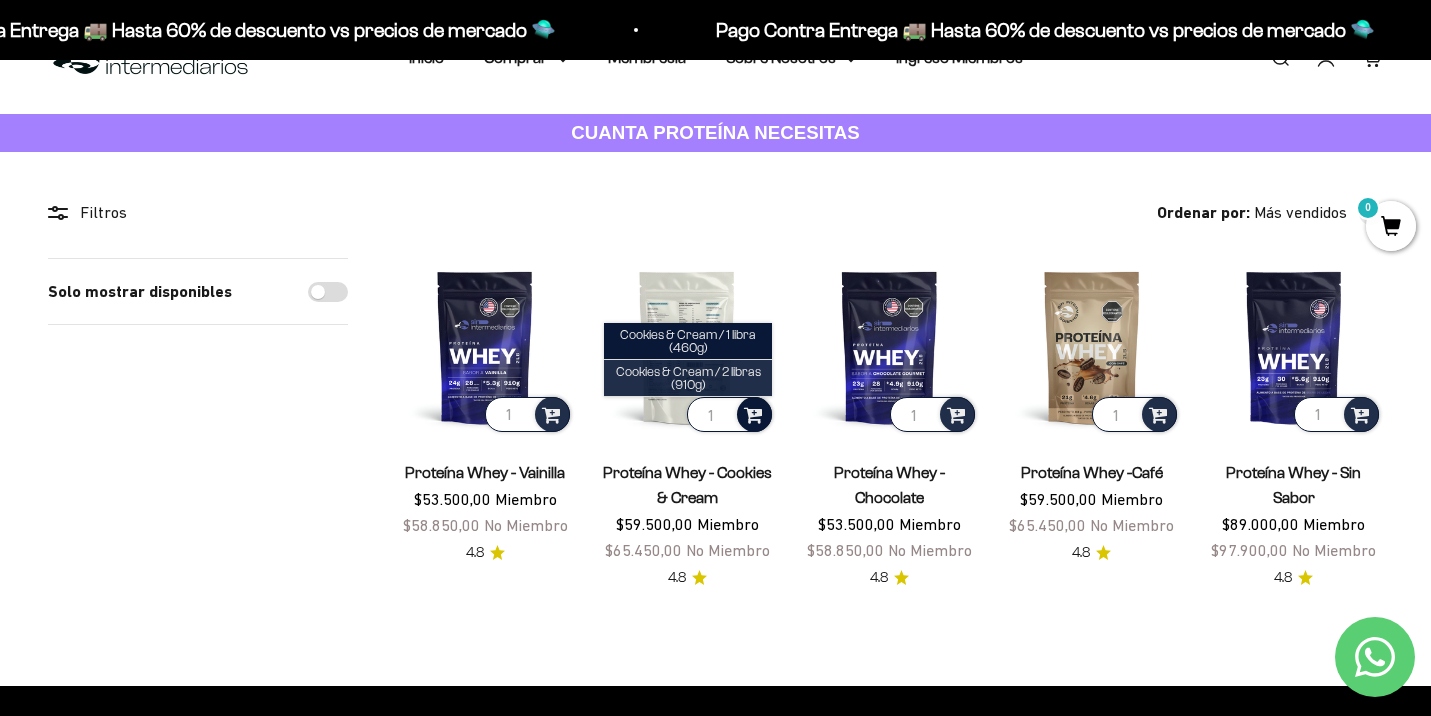 click on "Cookies & Cream / 2 libras (910g)" at bounding box center [688, 378] 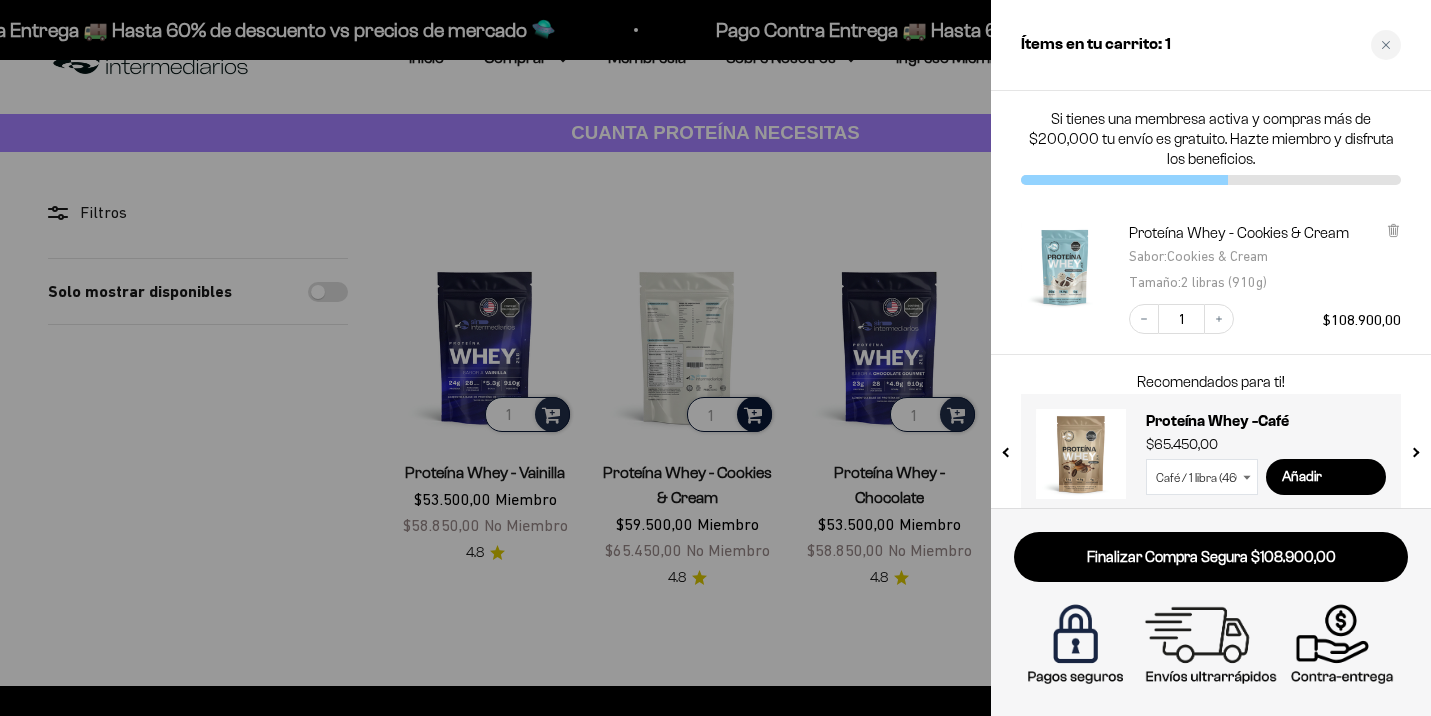 scroll, scrollTop: 0, scrollLeft: 0, axis: both 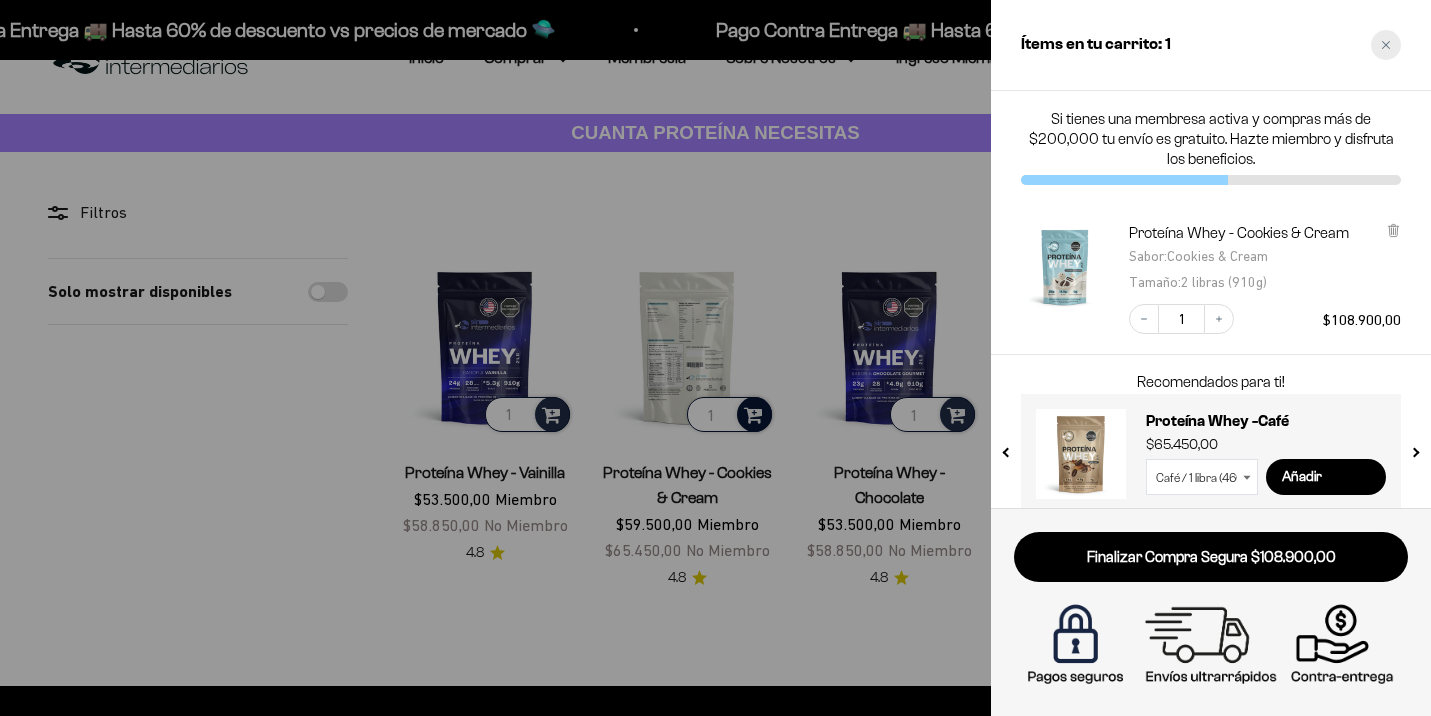click 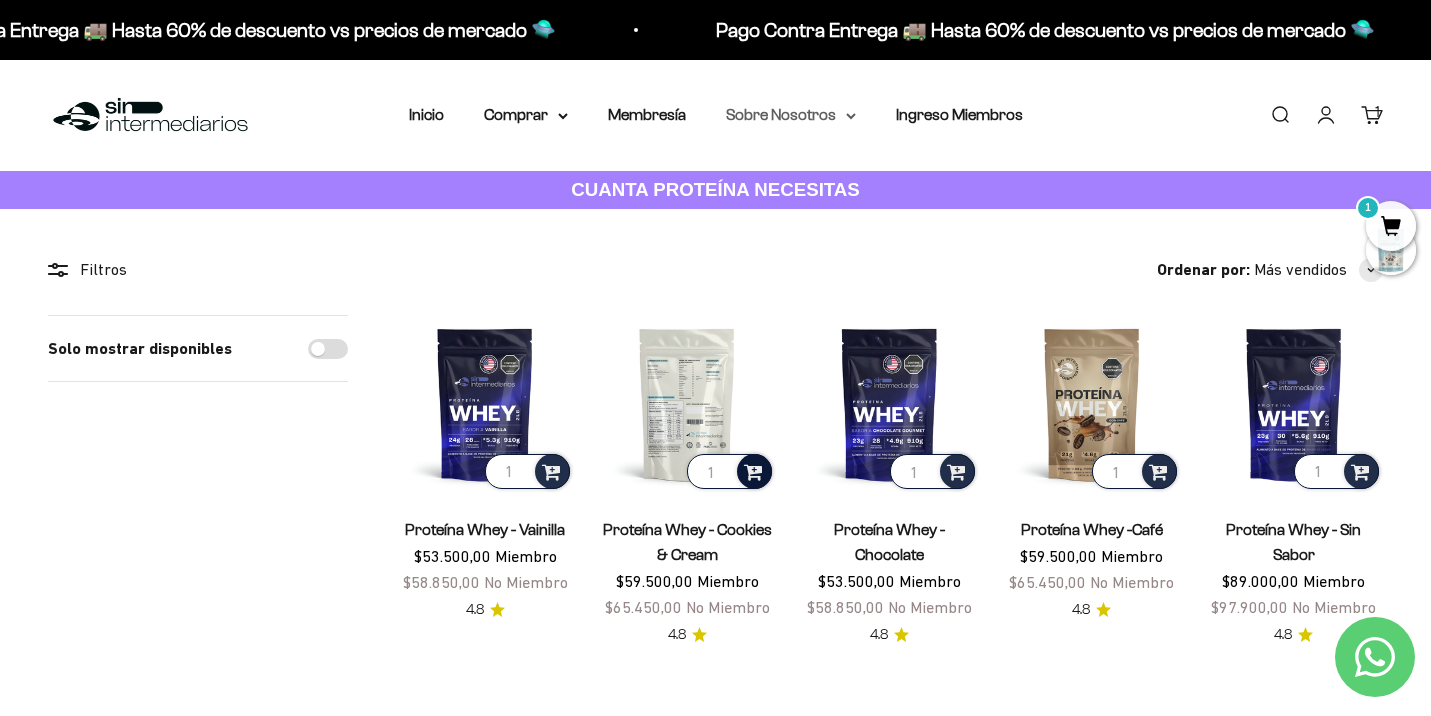 scroll, scrollTop: 0, scrollLeft: 0, axis: both 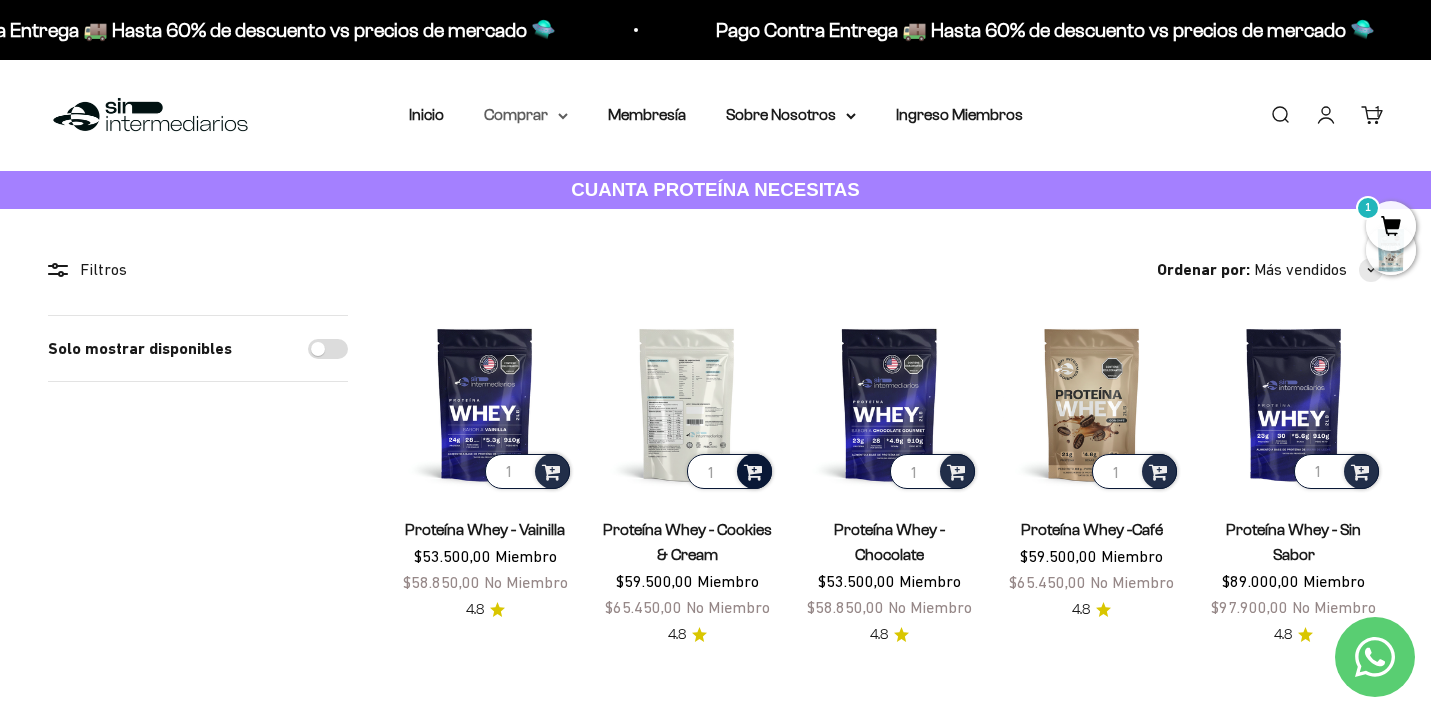 click on "Comprar" at bounding box center [526, 115] 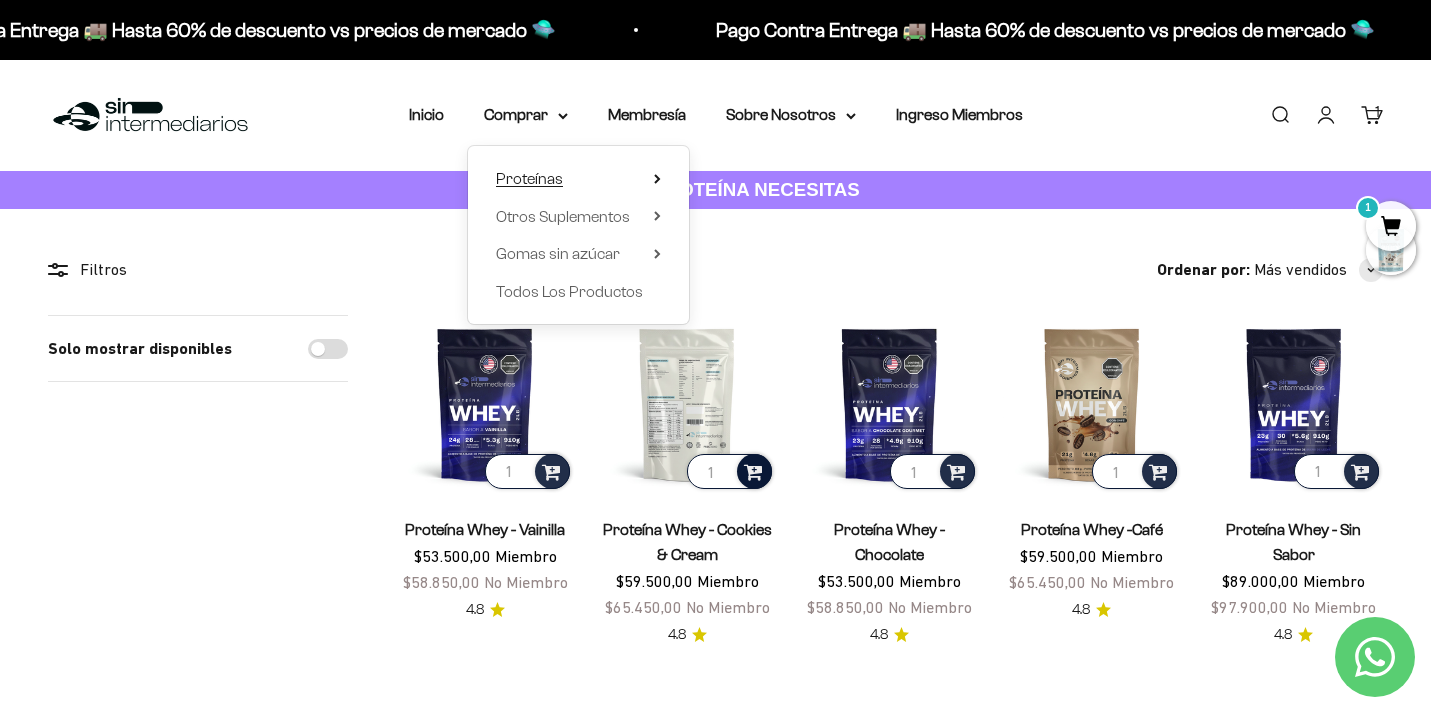 click on "Proteínas" at bounding box center (578, 179) 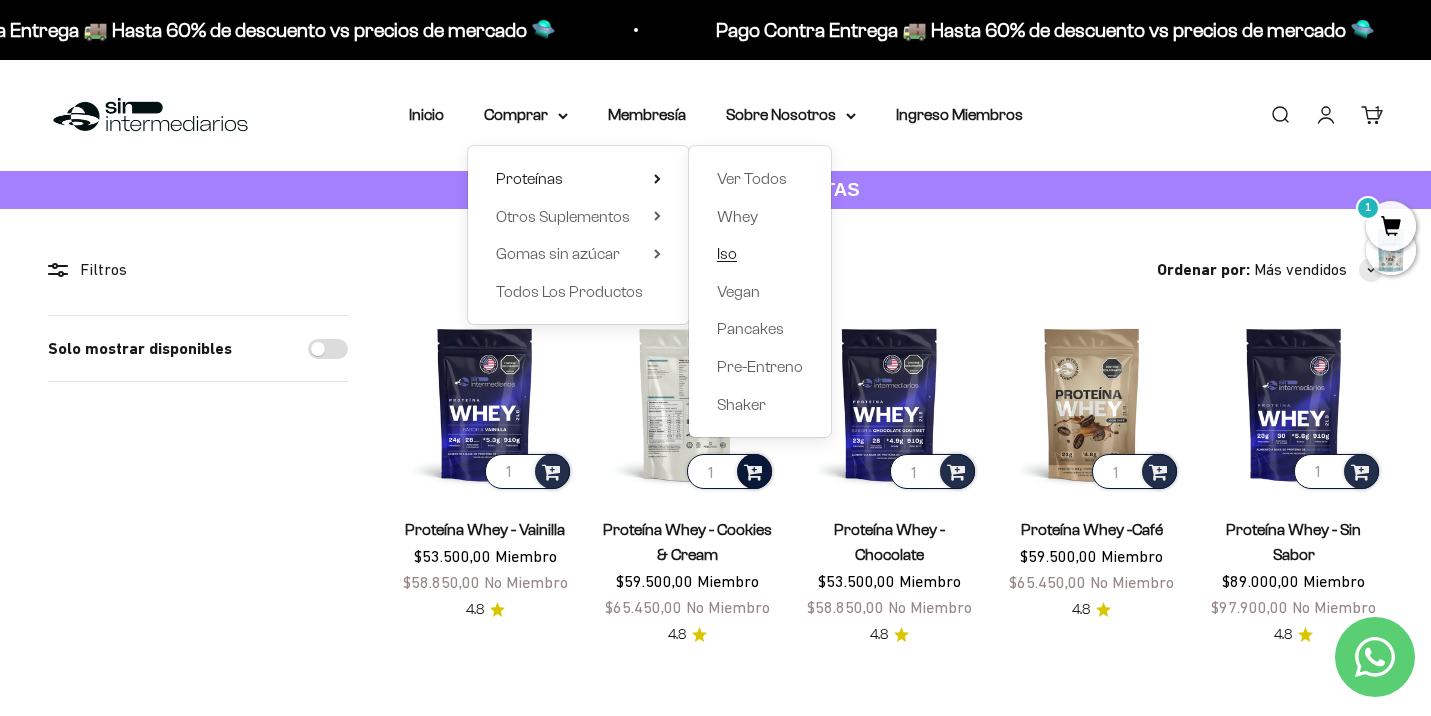 click on "Iso" at bounding box center (727, 253) 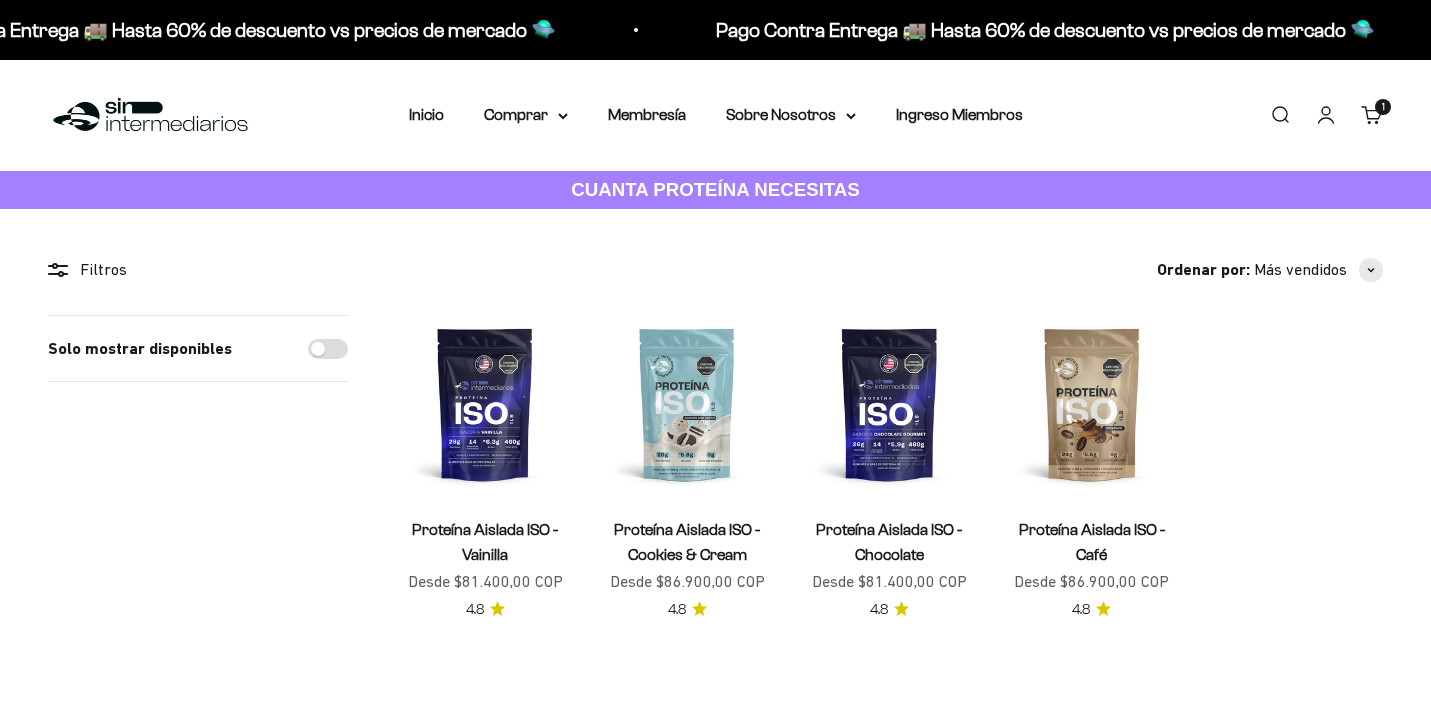 scroll, scrollTop: 0, scrollLeft: 0, axis: both 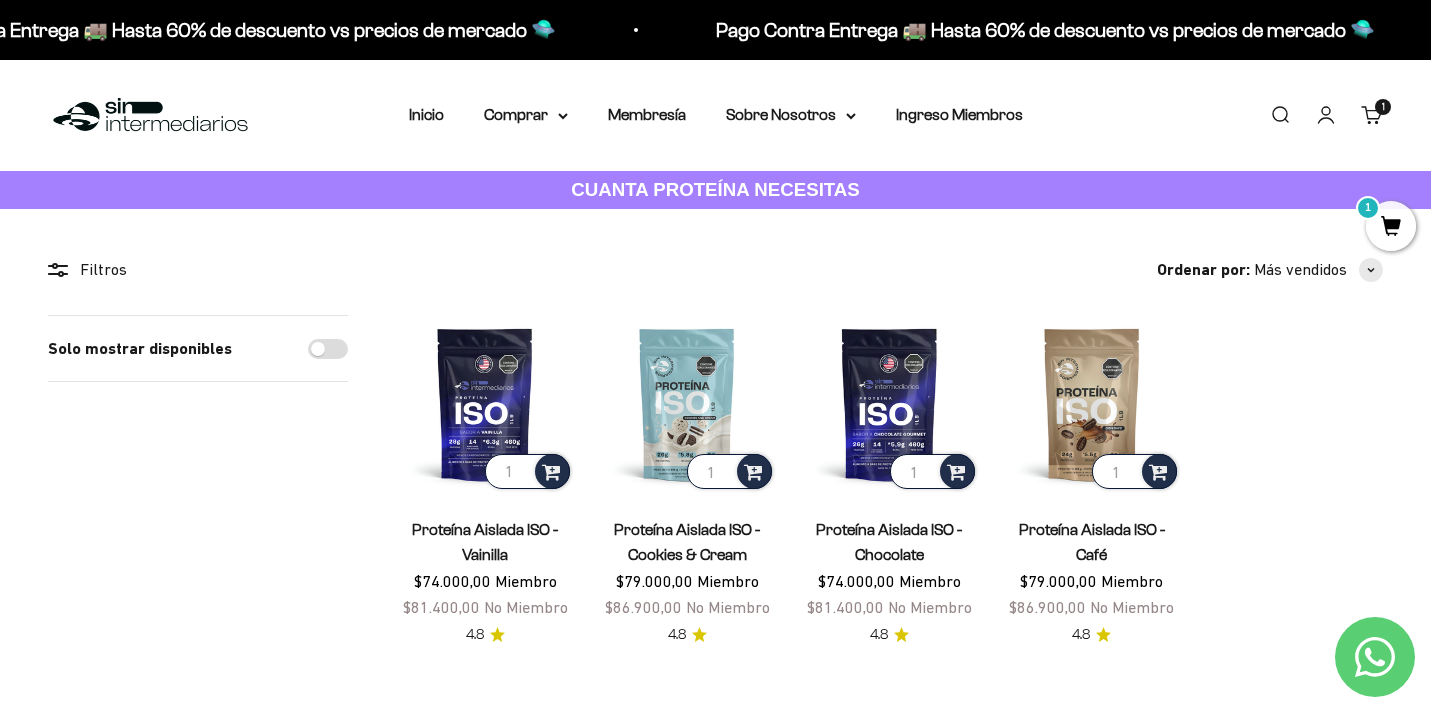 click on "1" at bounding box center [1391, 226] 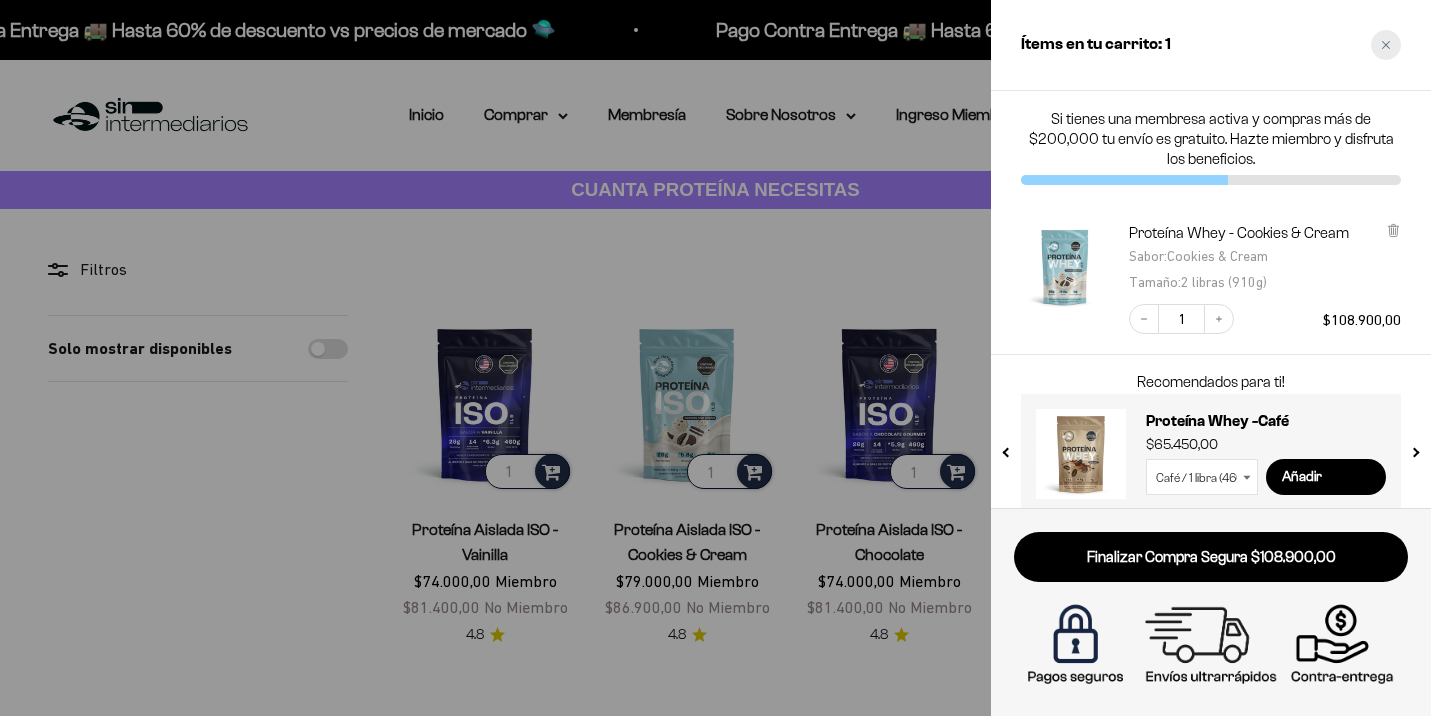 click 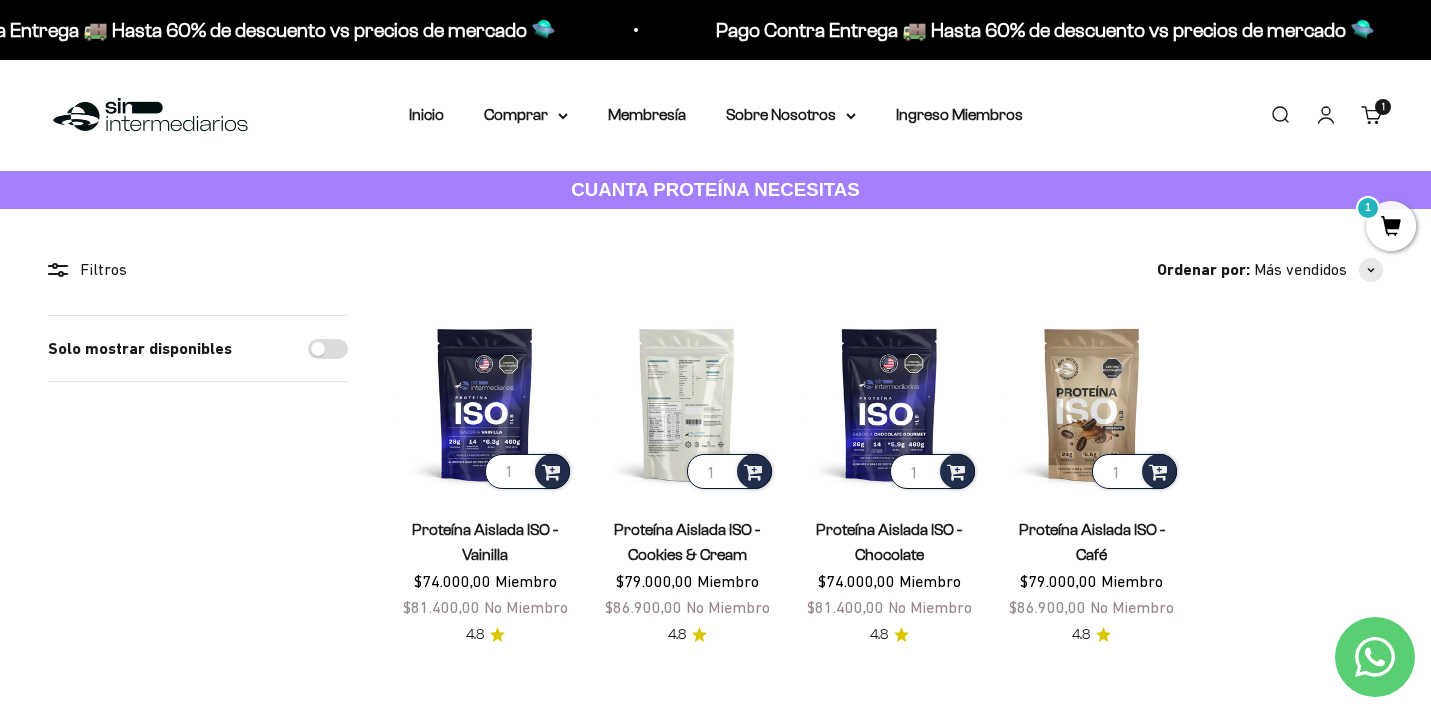 click at bounding box center (687, 404) 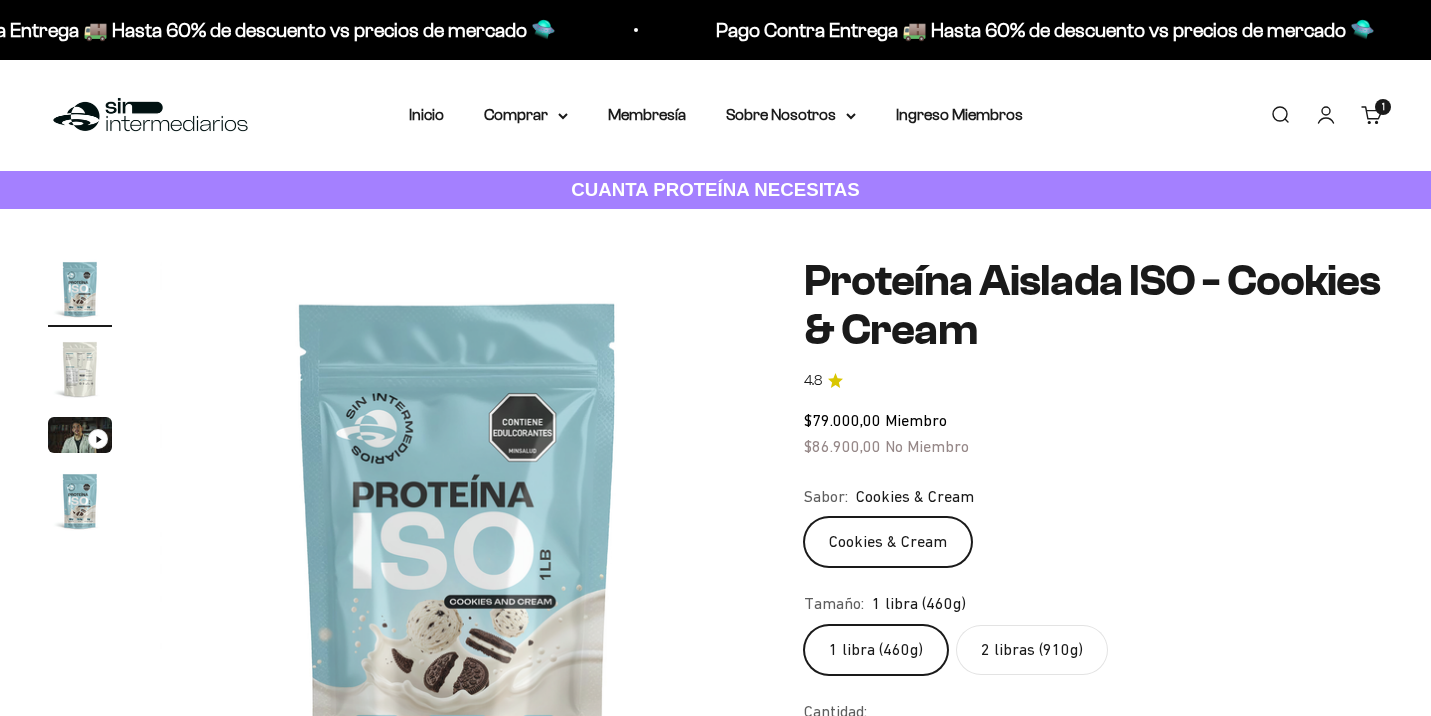 scroll, scrollTop: 0, scrollLeft: 0, axis: both 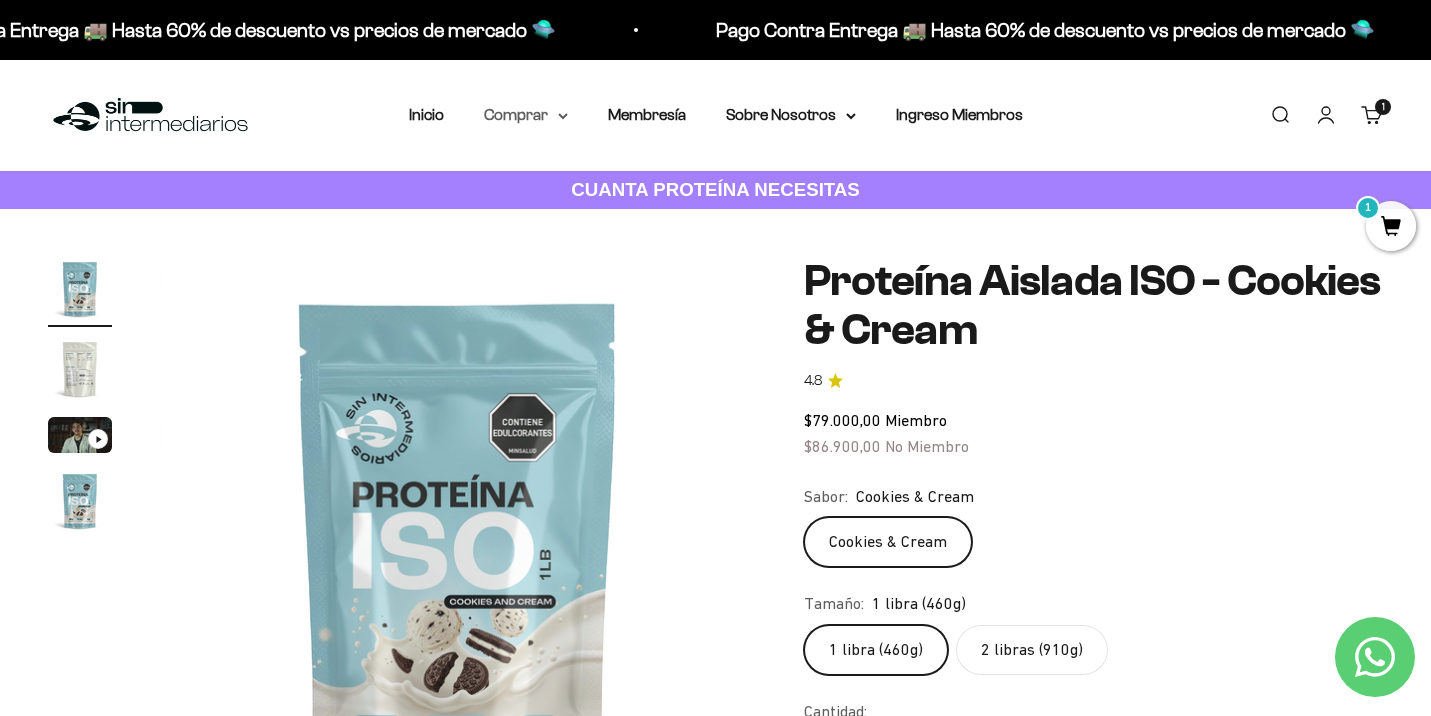 click on "Comprar" at bounding box center [526, 115] 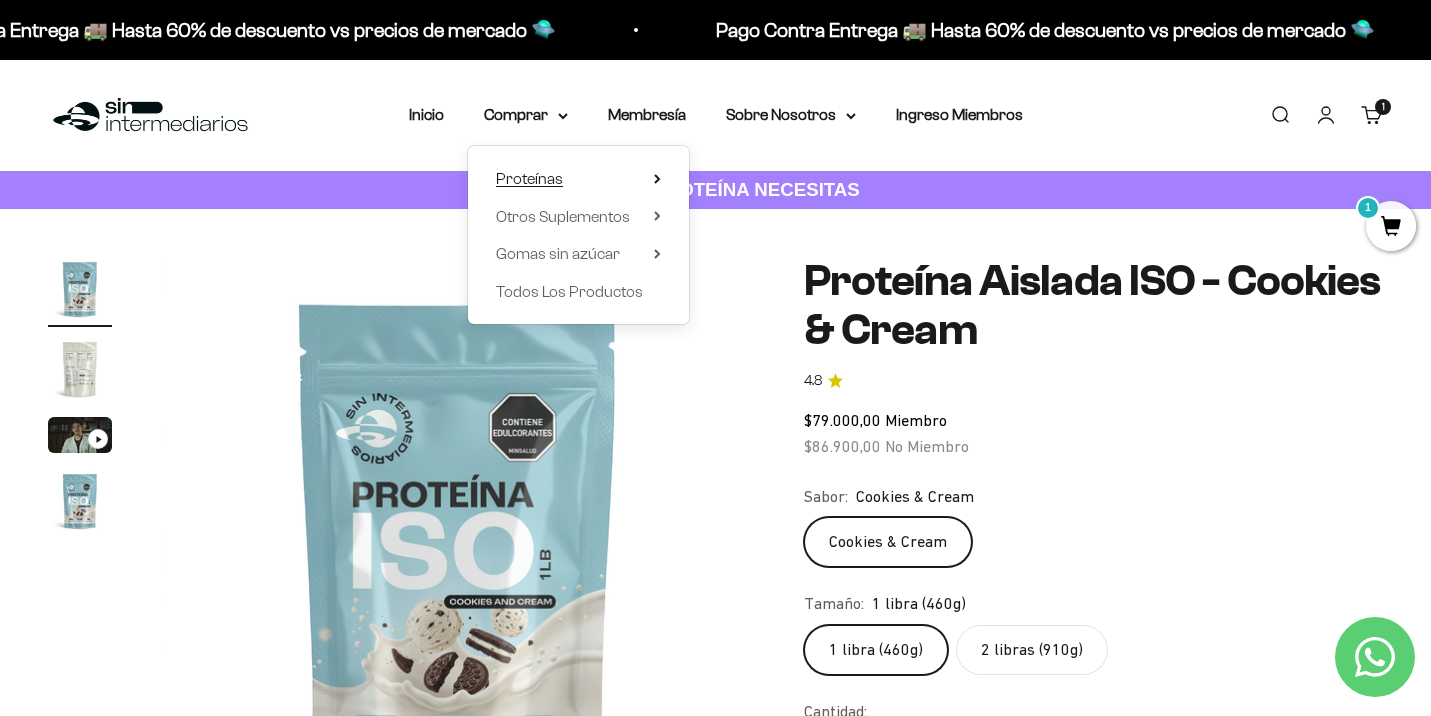 click 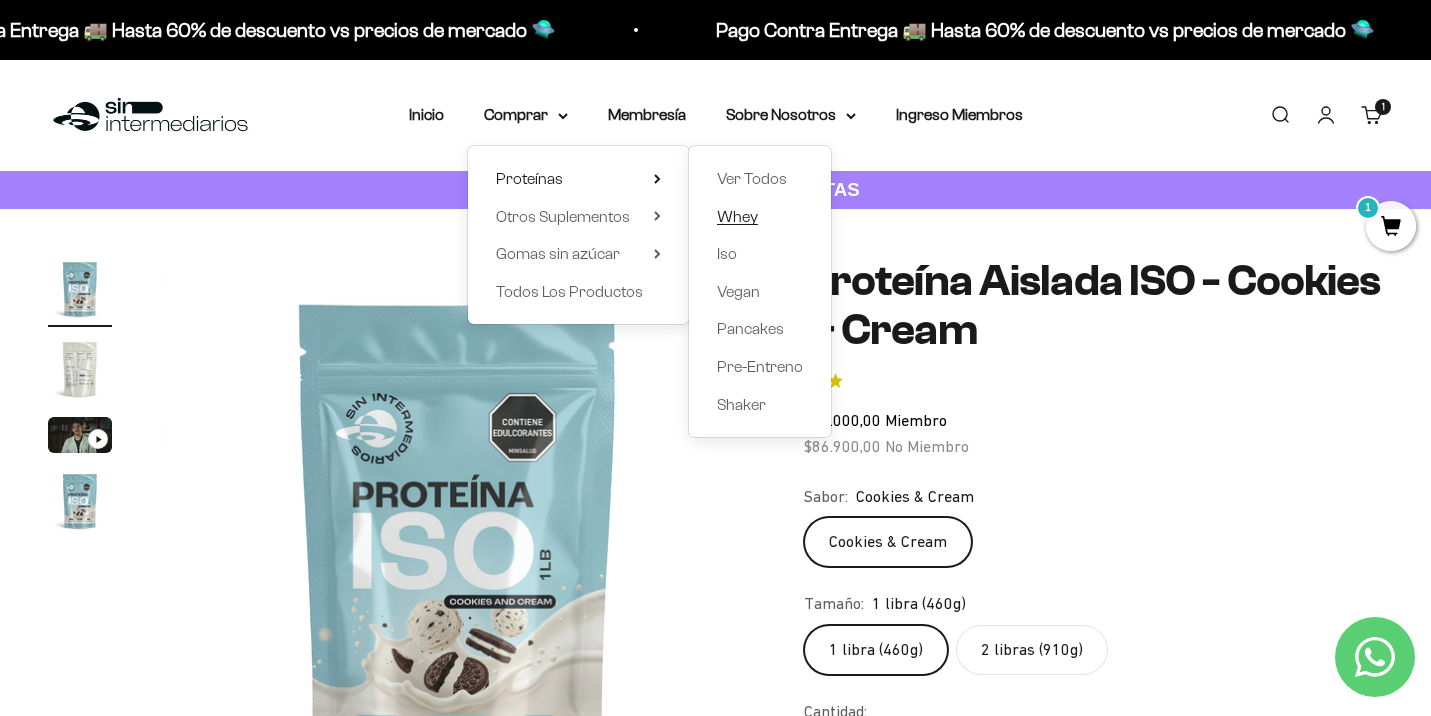 click on "Whey" at bounding box center [737, 216] 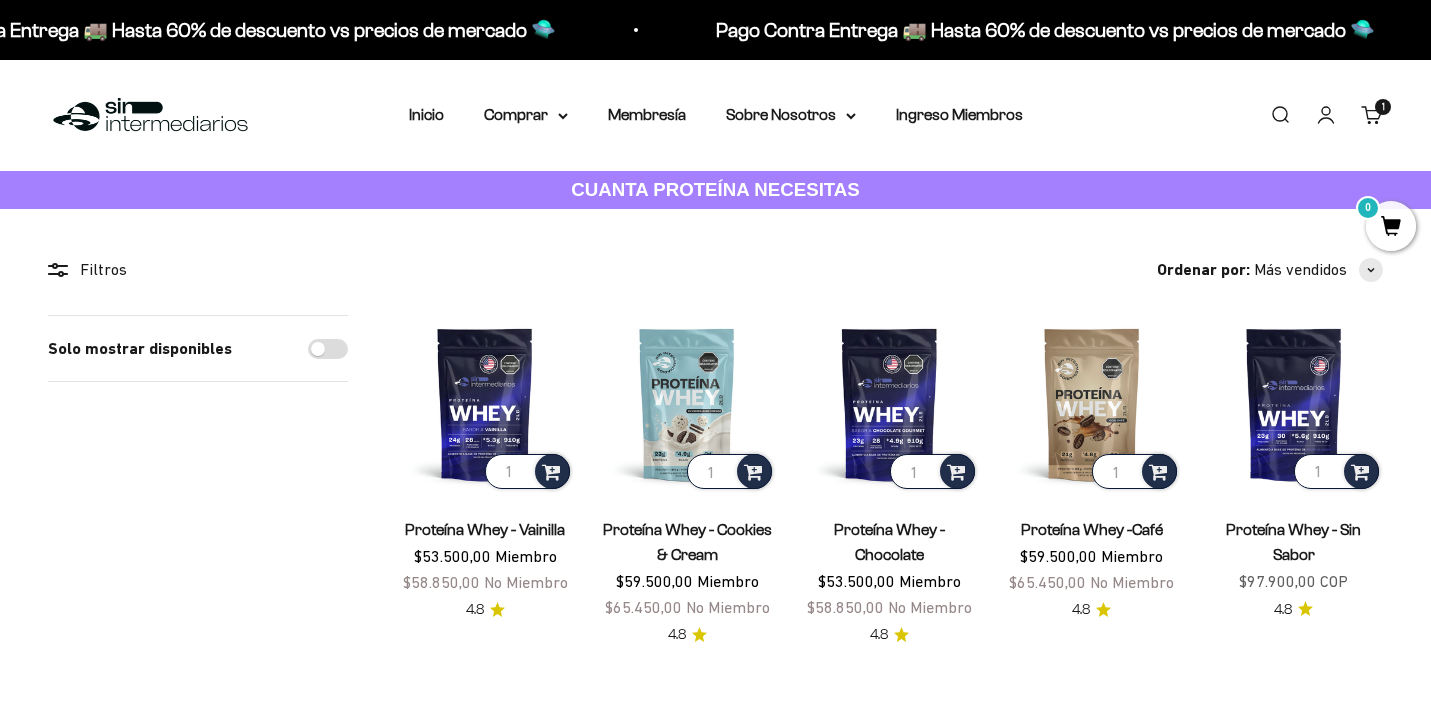 scroll, scrollTop: 0, scrollLeft: 0, axis: both 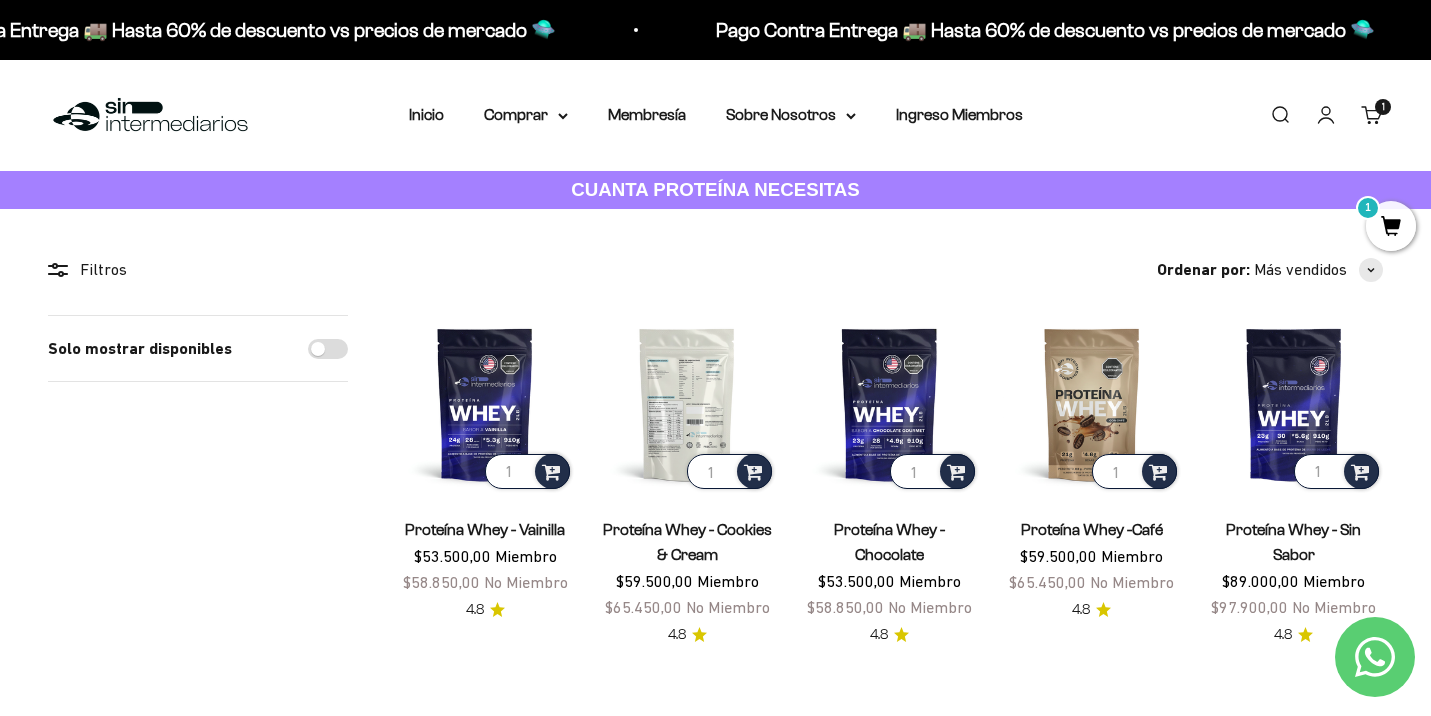 click at bounding box center [687, 404] 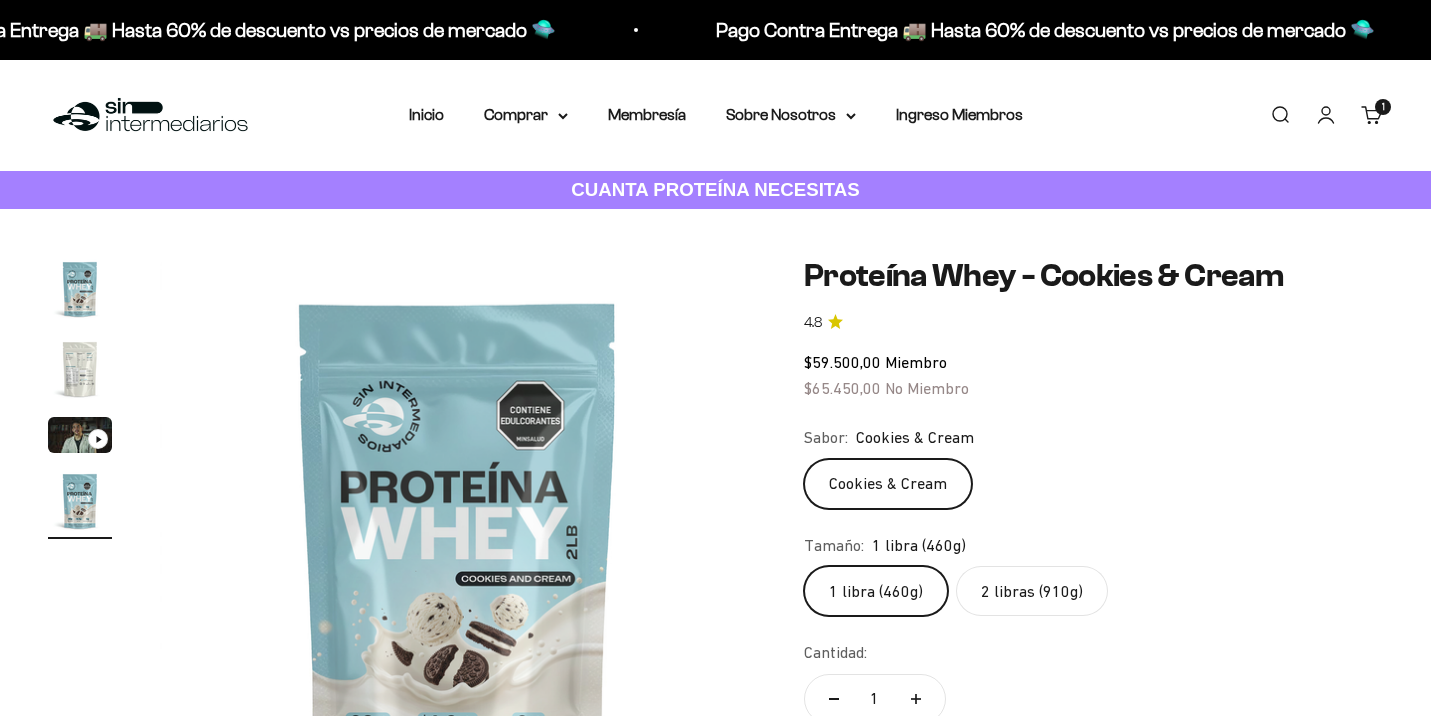 scroll, scrollTop: 0, scrollLeft: 0, axis: both 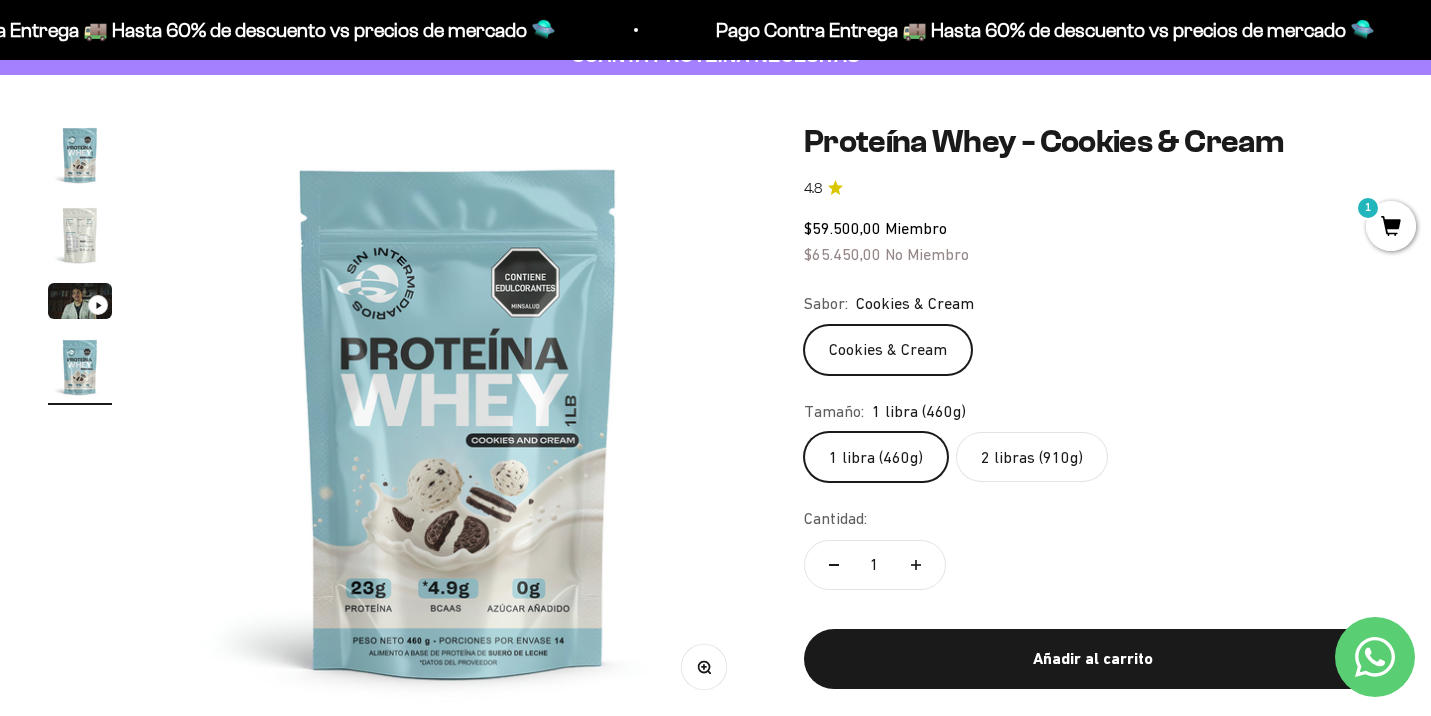 click on "2 libras (910g)" 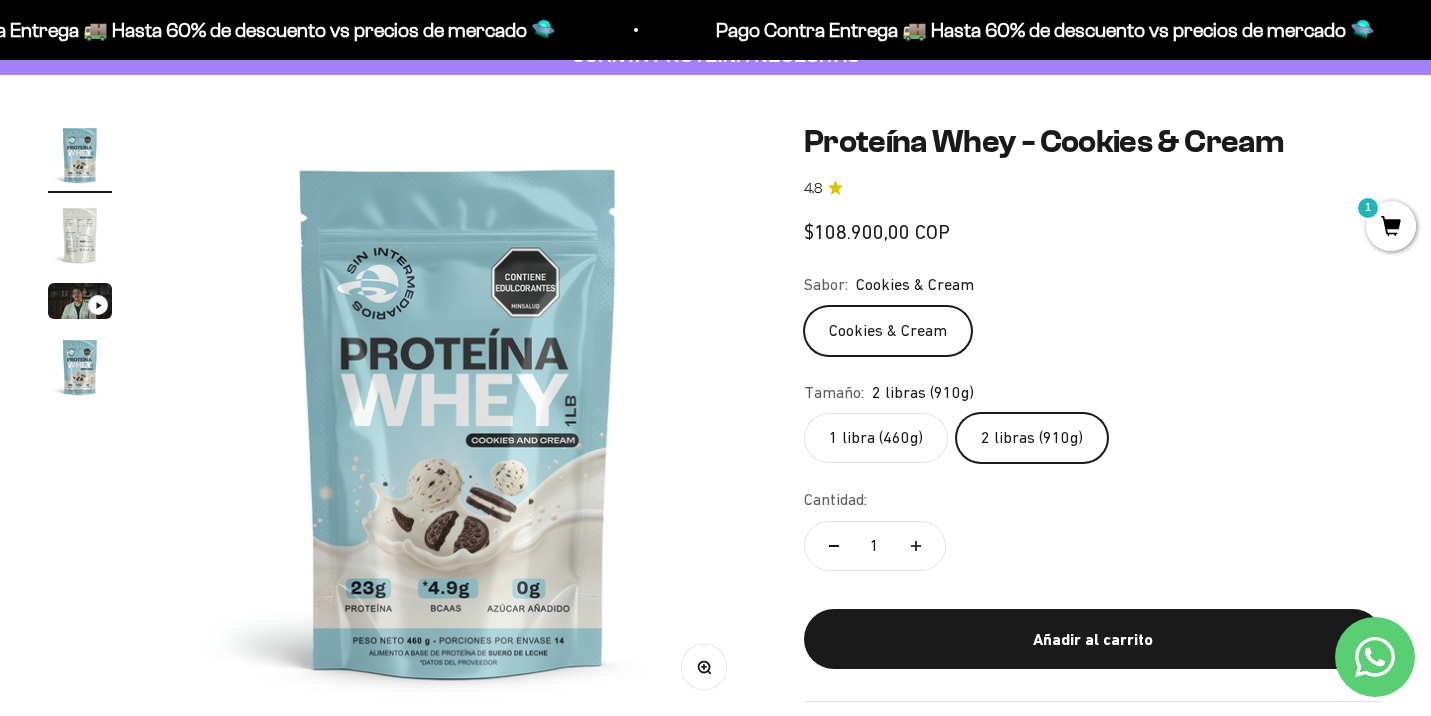scroll, scrollTop: 0, scrollLeft: 0, axis: both 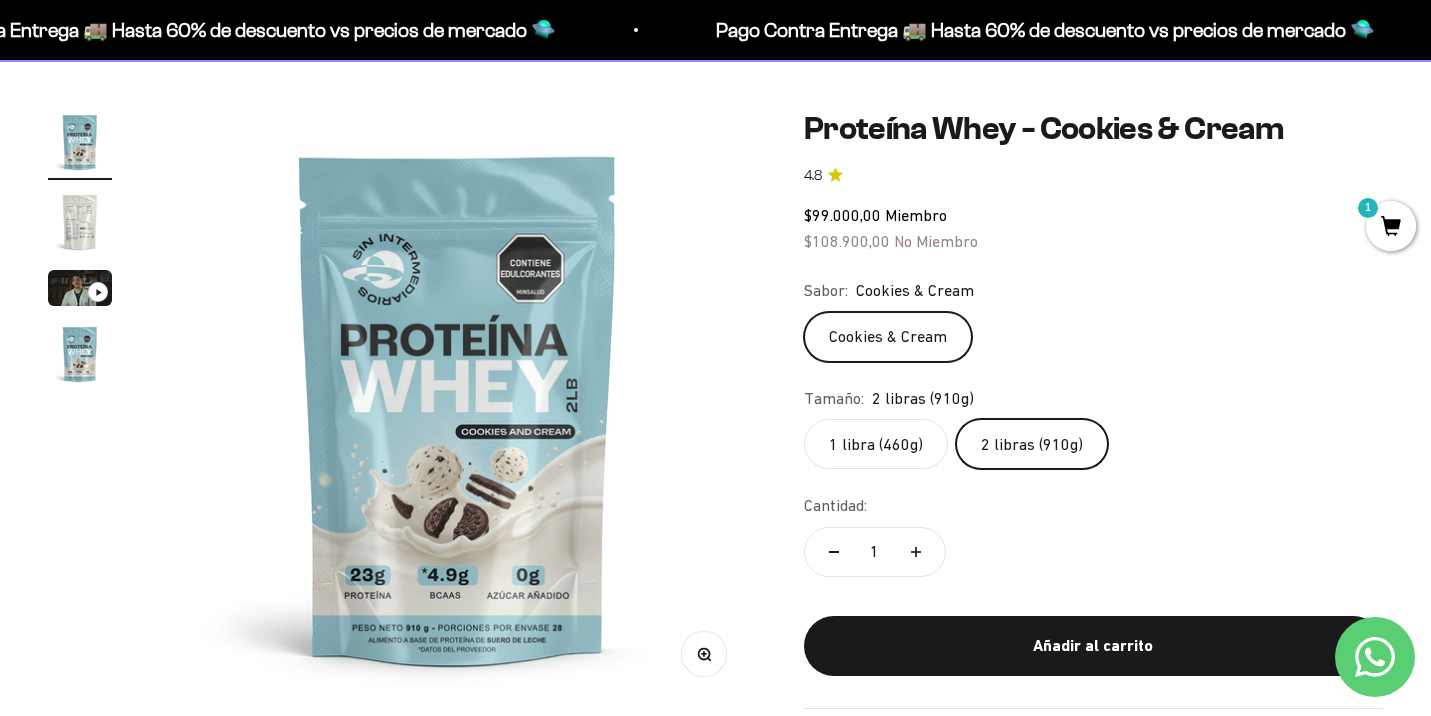 click at bounding box center (80, 222) 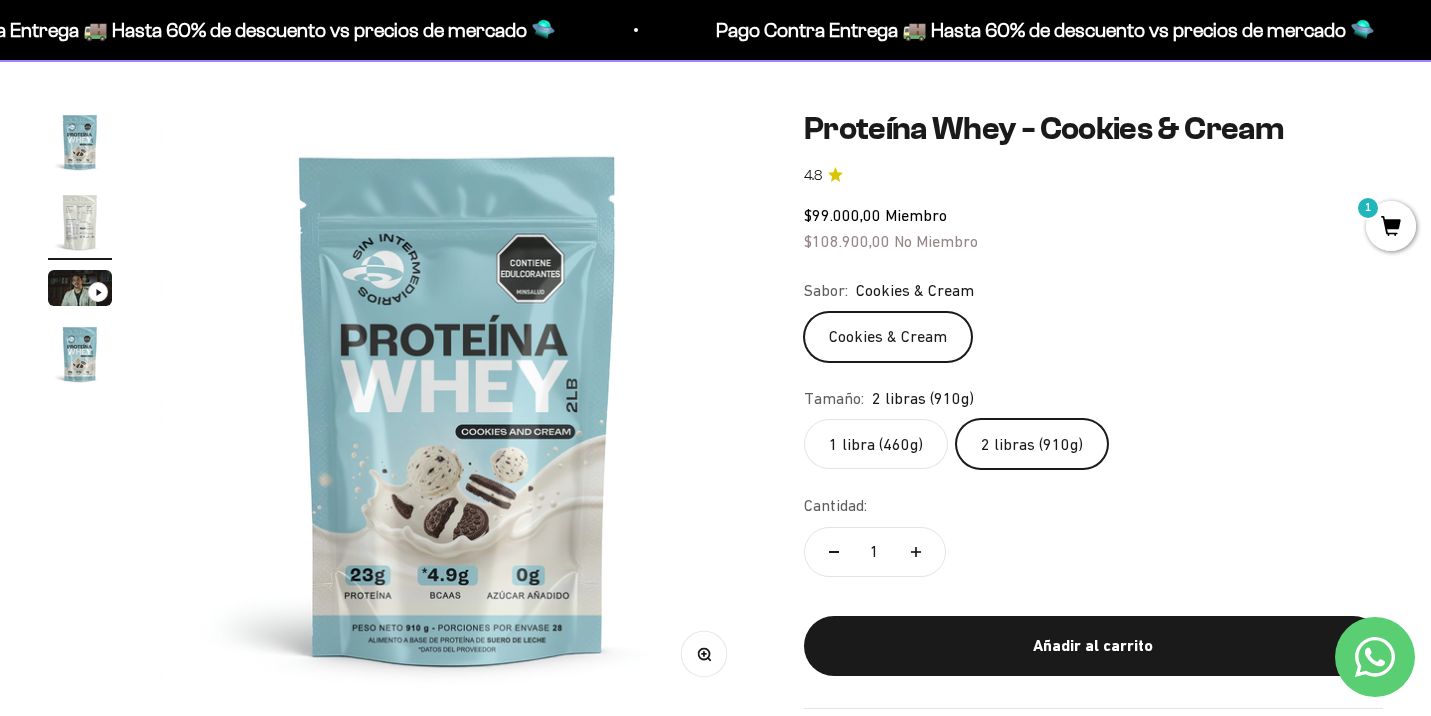 scroll, scrollTop: 0, scrollLeft: 620, axis: horizontal 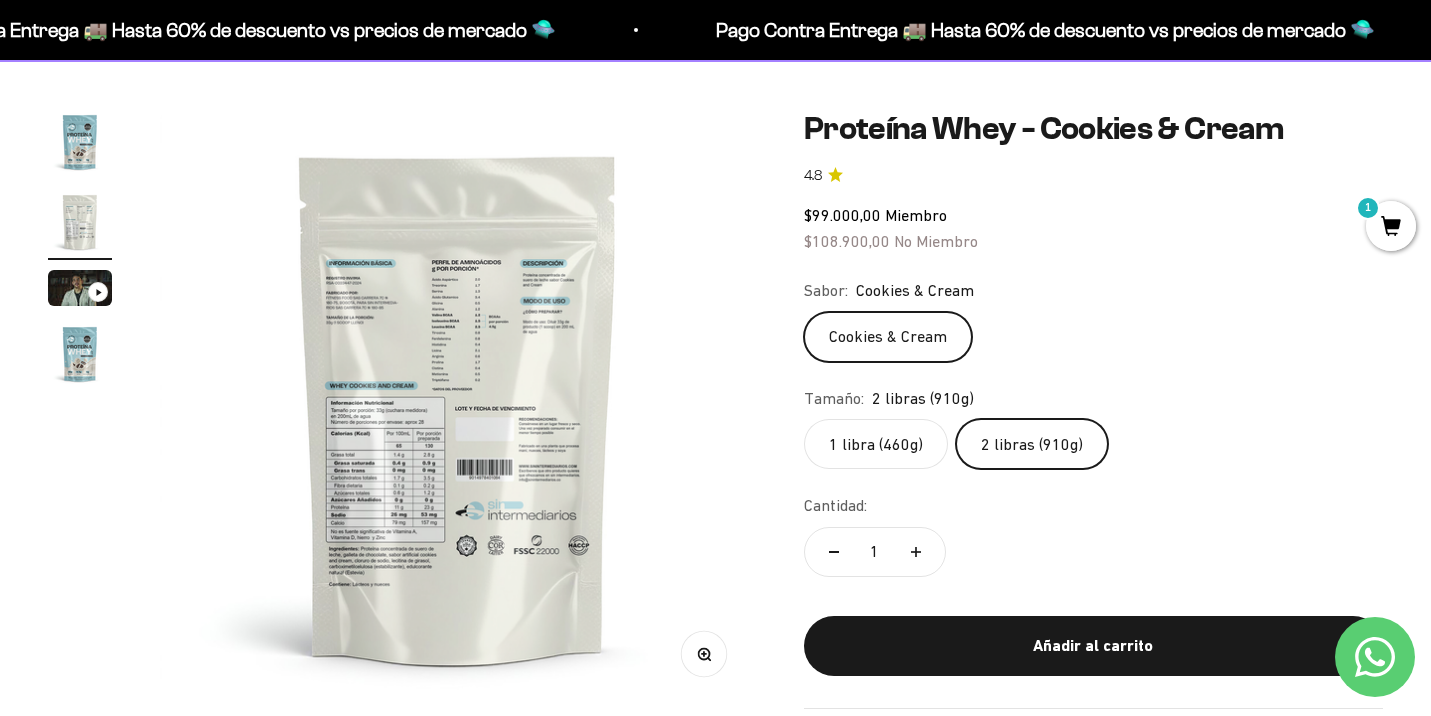 click at bounding box center (458, 408) 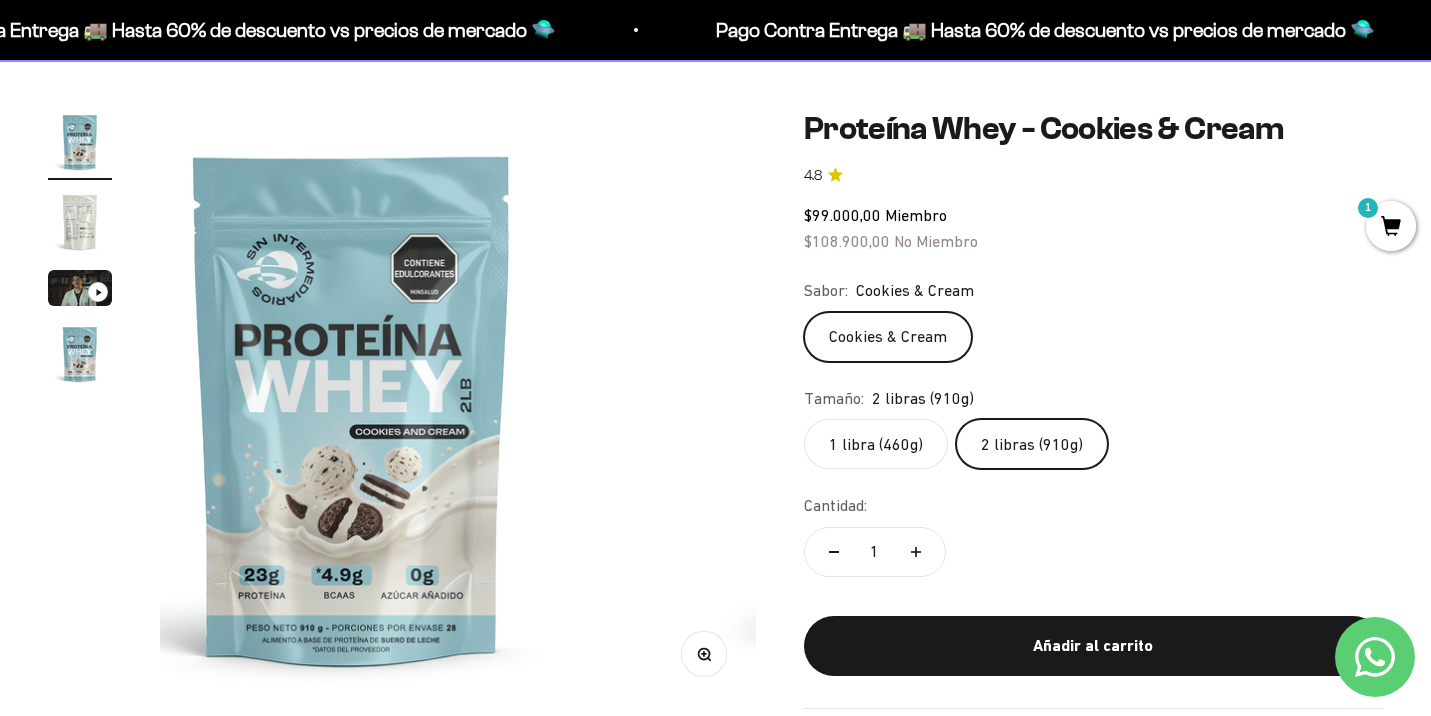 scroll, scrollTop: 0, scrollLeft: 0, axis: both 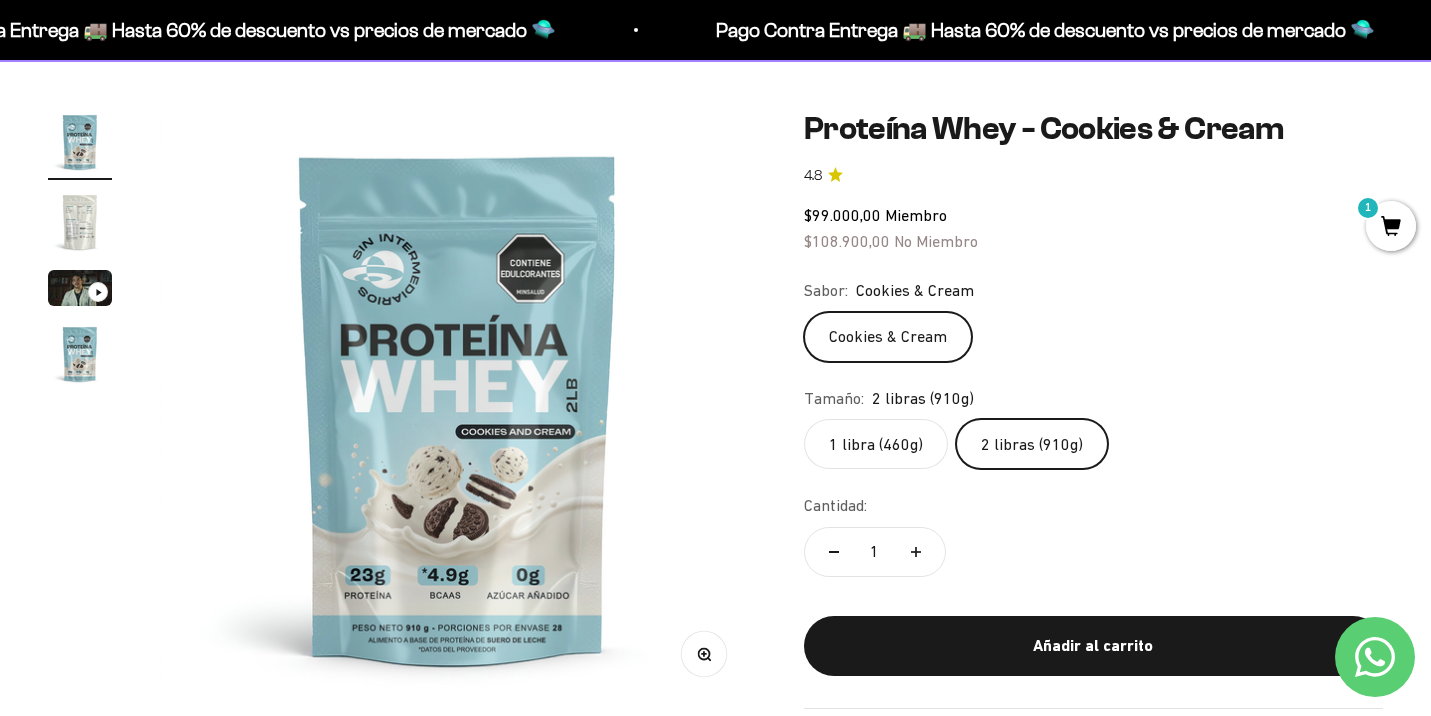 click at bounding box center [458, 408] 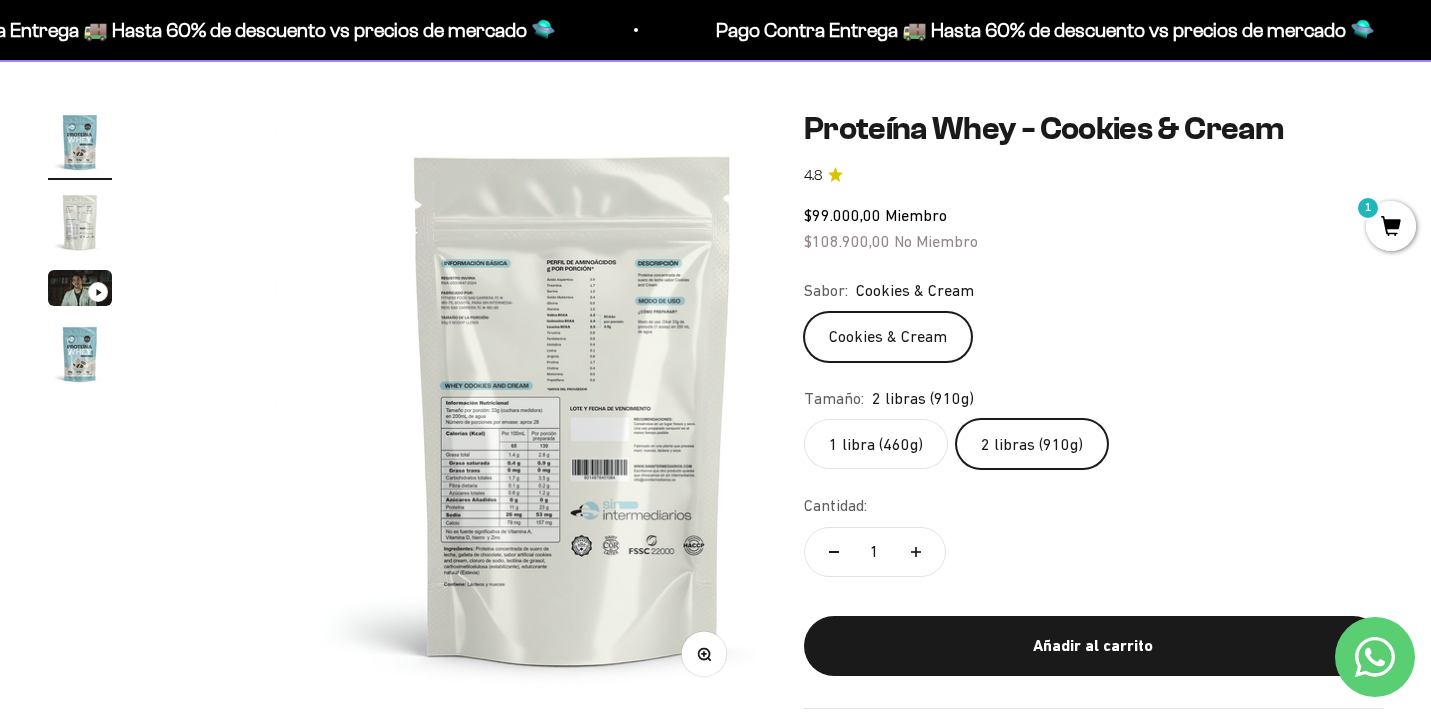 scroll, scrollTop: 0, scrollLeft: 620, axis: horizontal 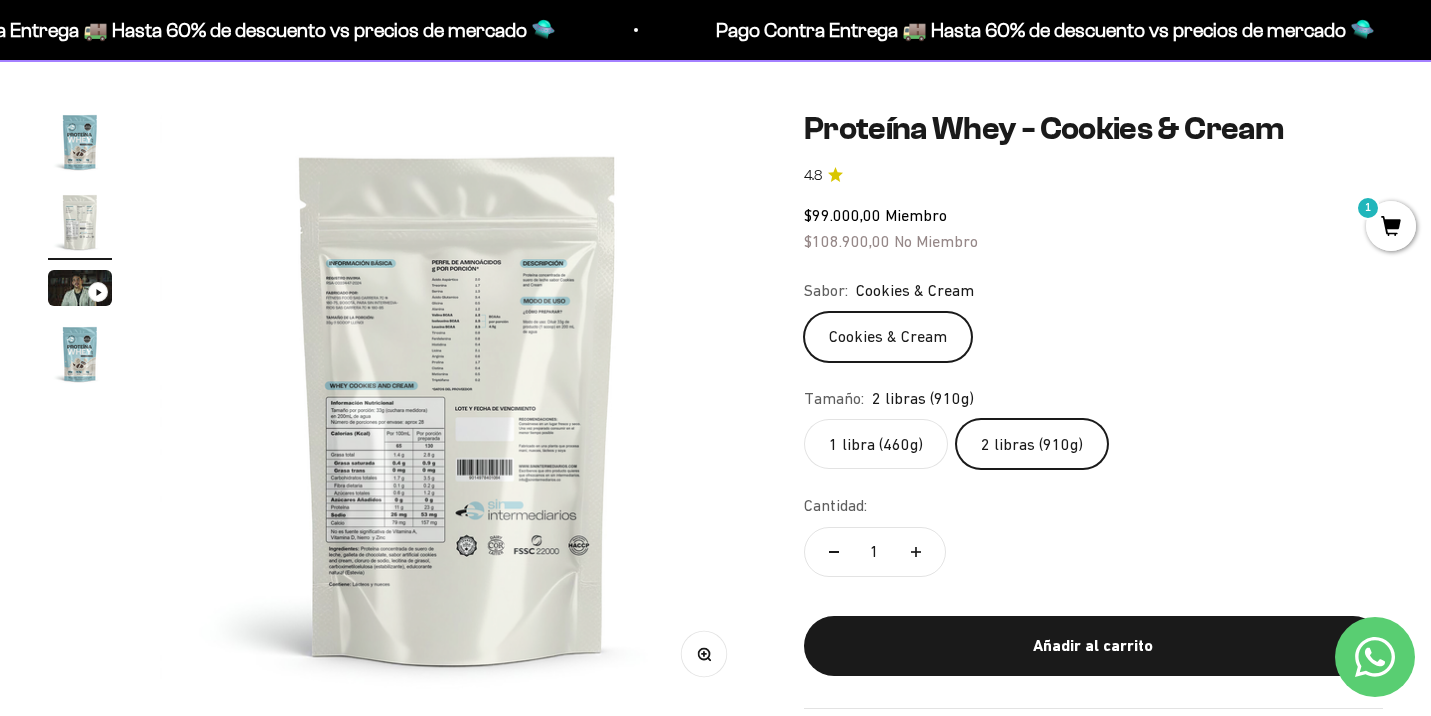 click on "Zoom" at bounding box center (703, 654) 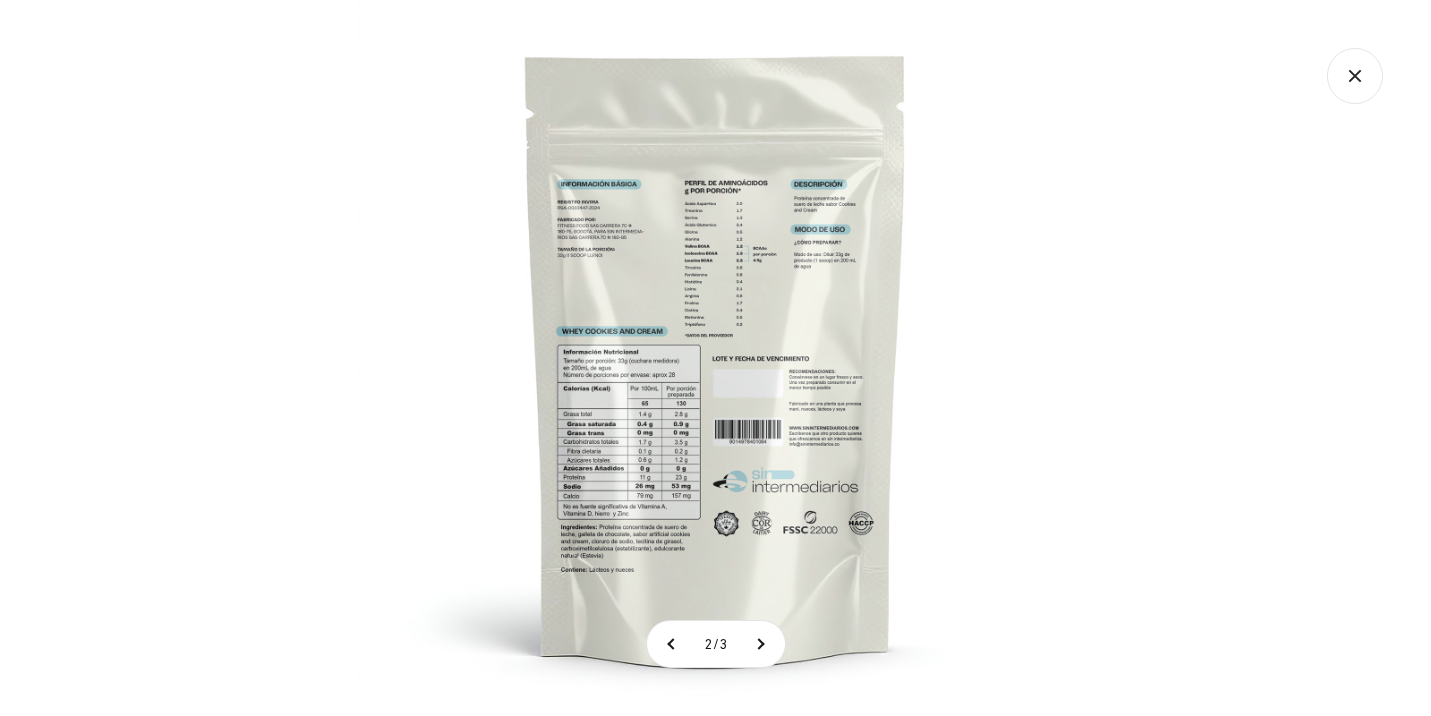 click at bounding box center [716, 358] 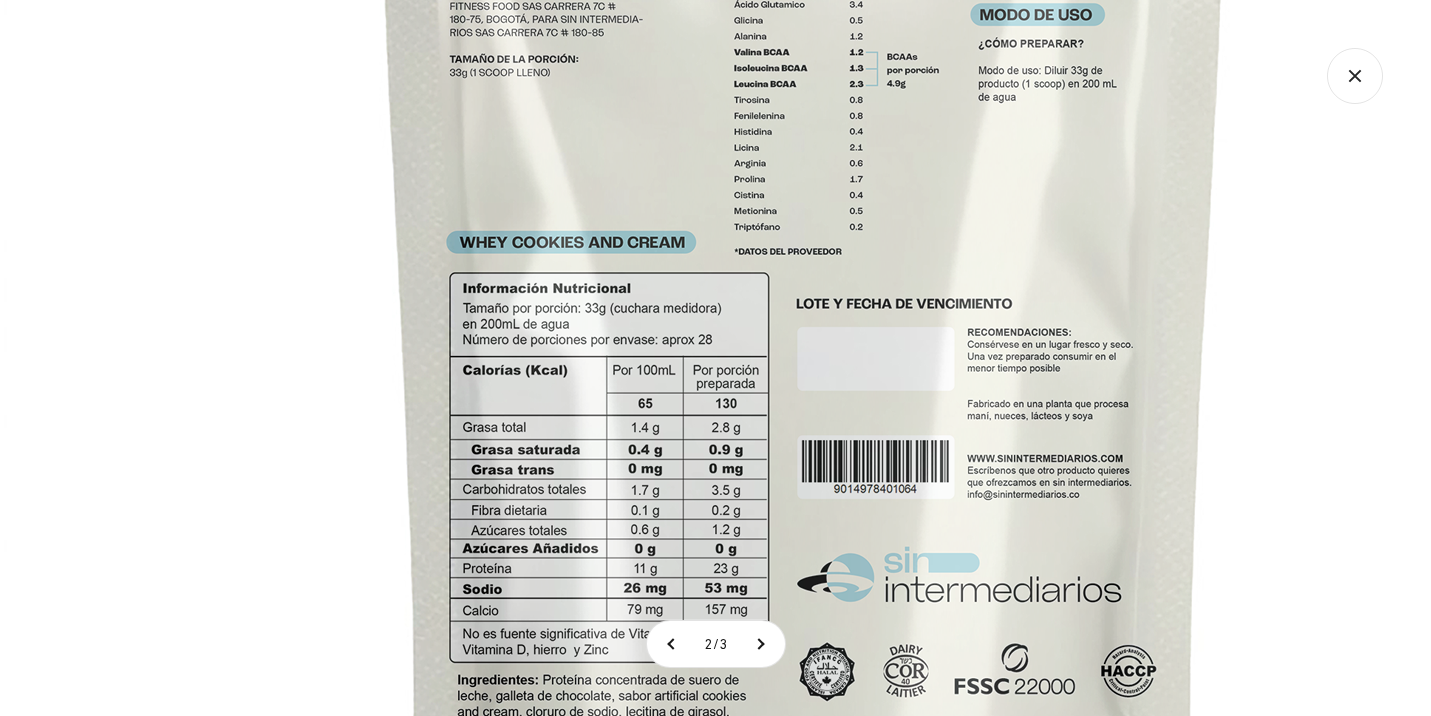 click at bounding box center (804, 302) 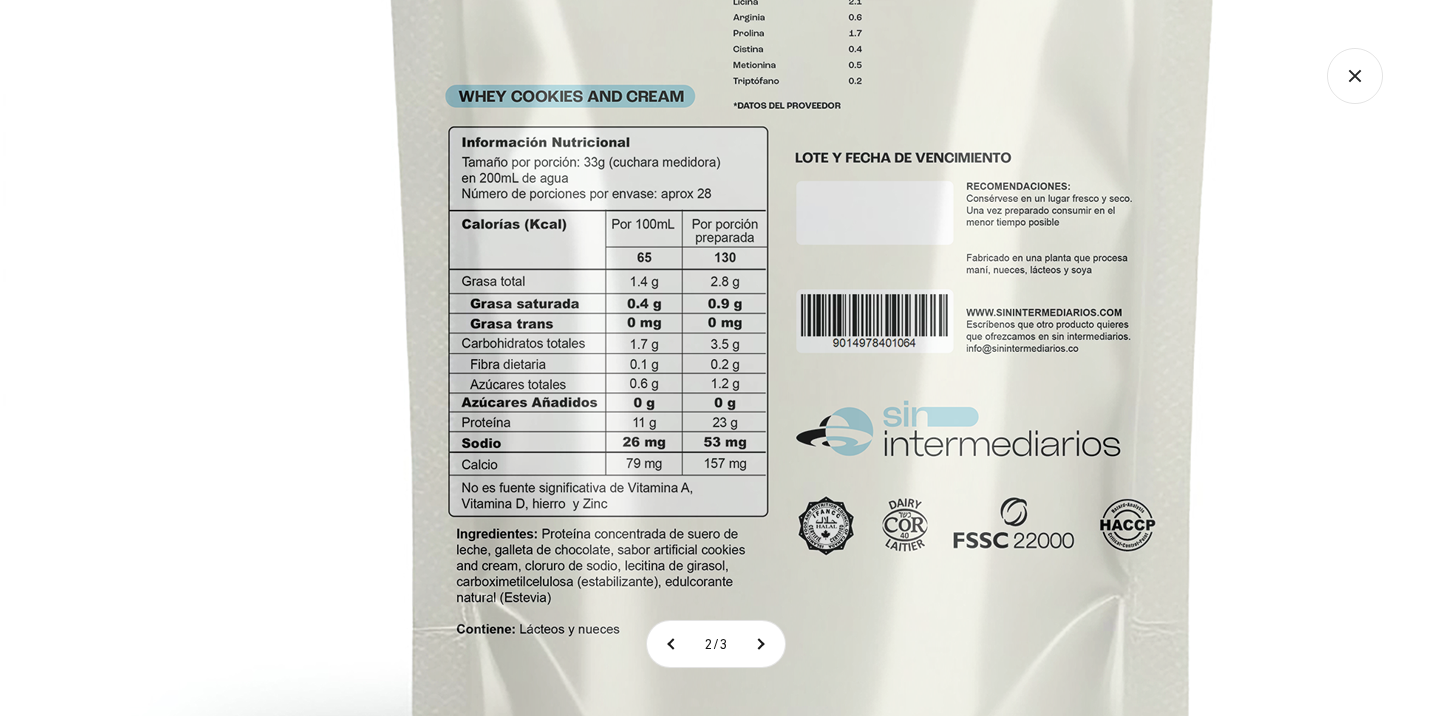 click at bounding box center (803, 156) 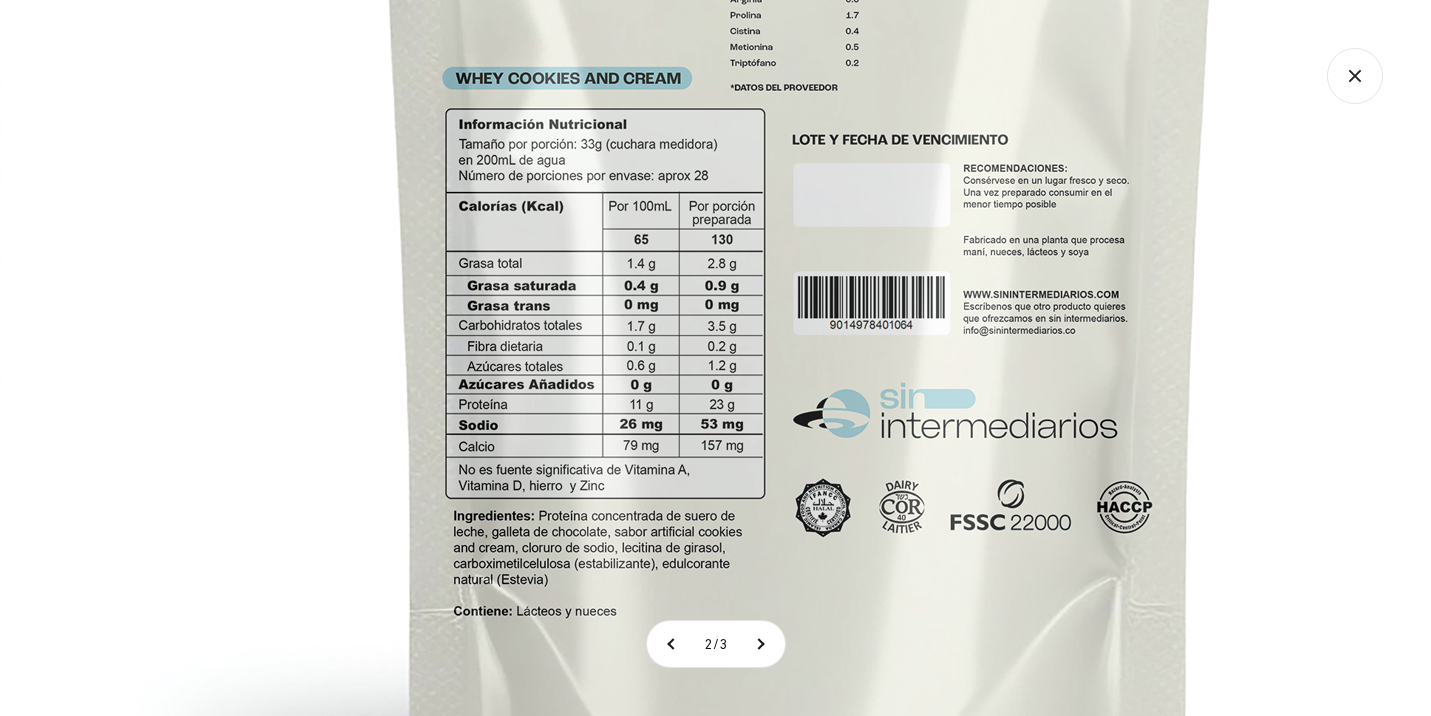 click 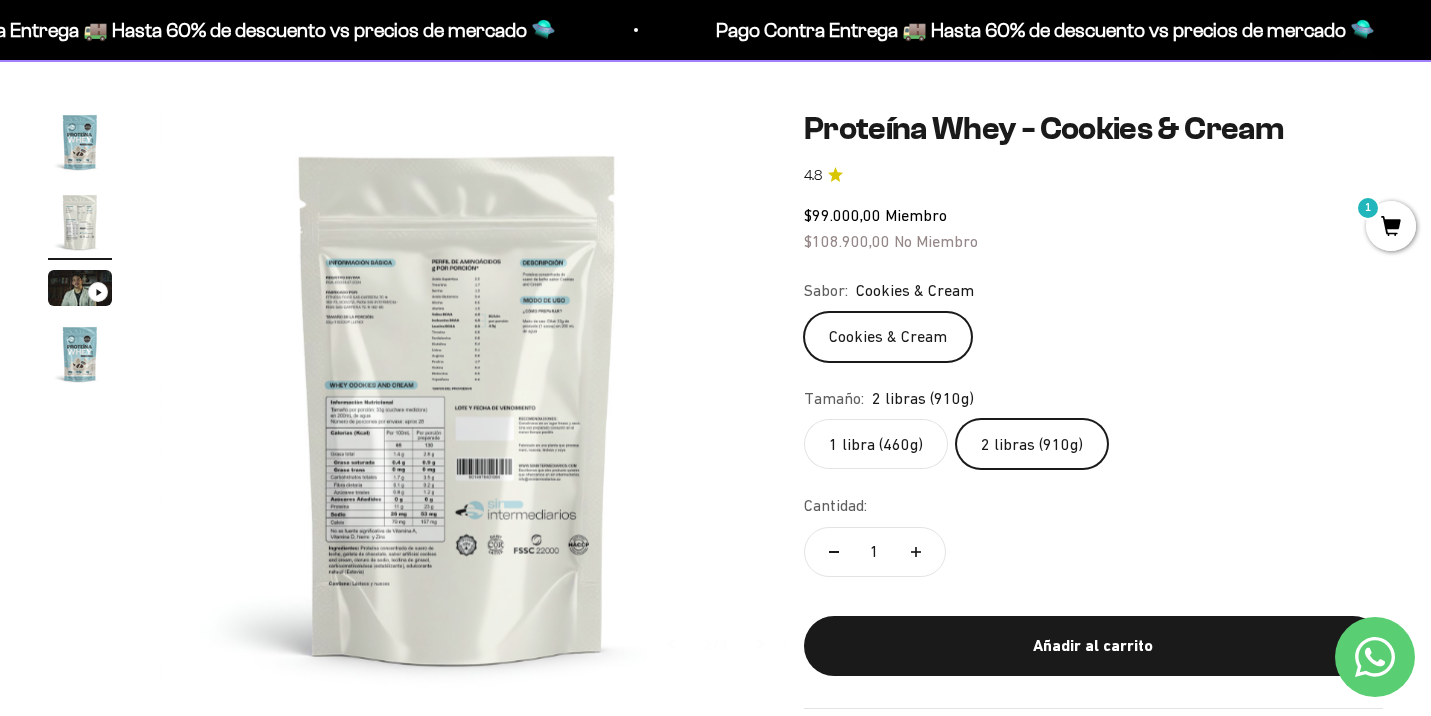 click 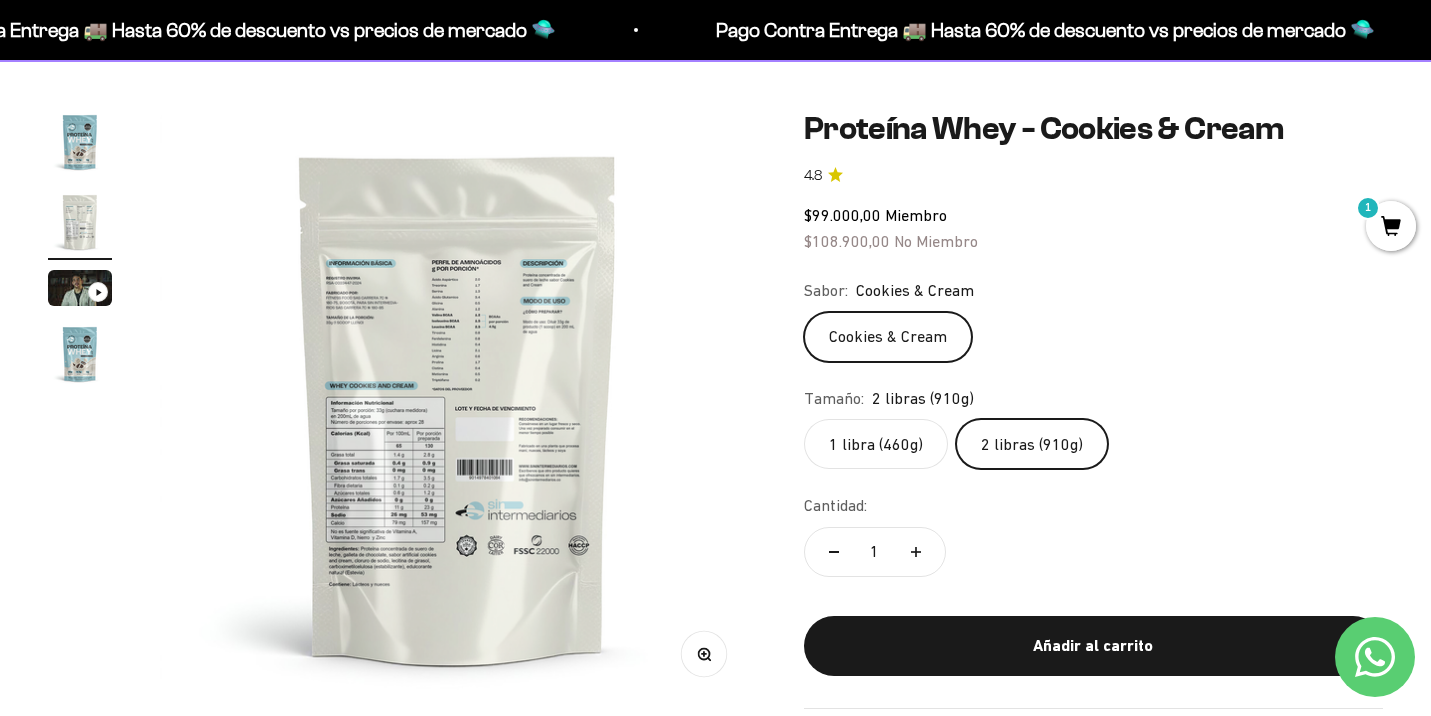 click at bounding box center (80, 354) 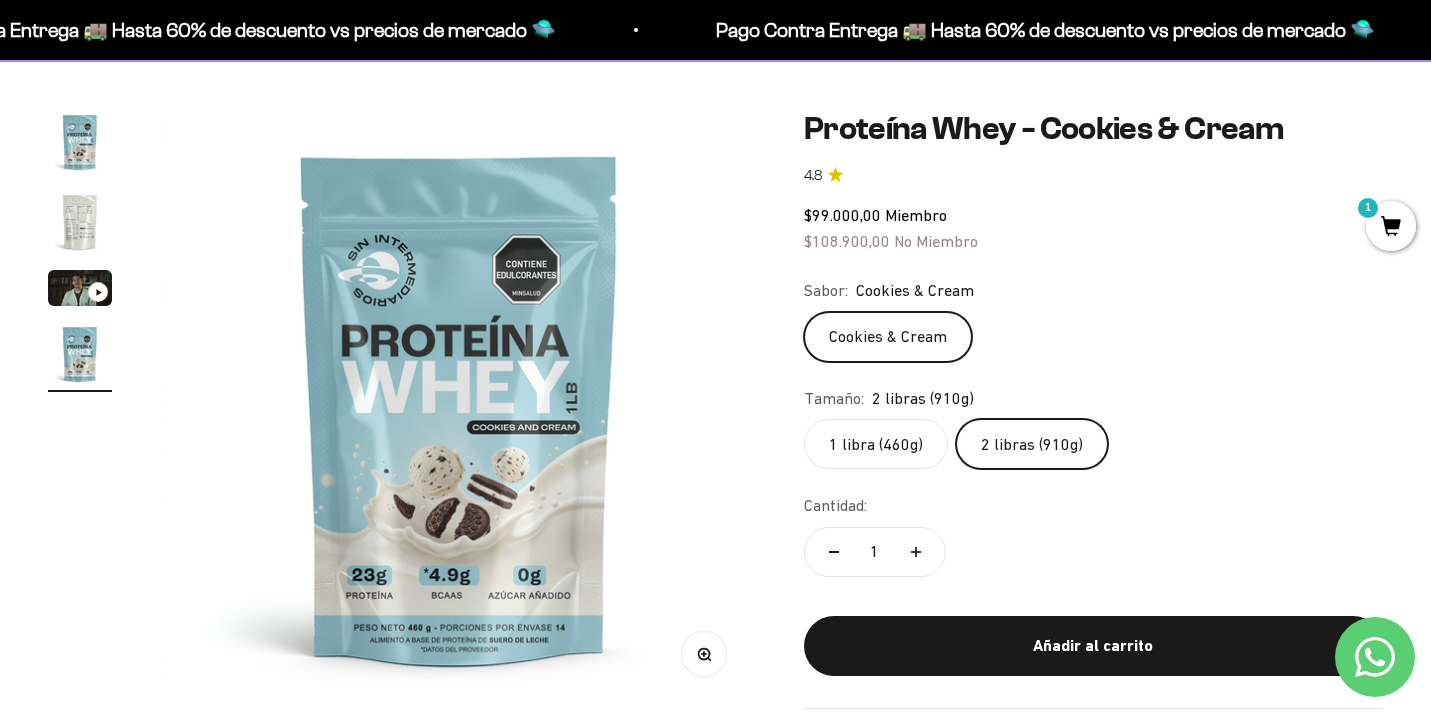 scroll, scrollTop: 0, scrollLeft: 1859, axis: horizontal 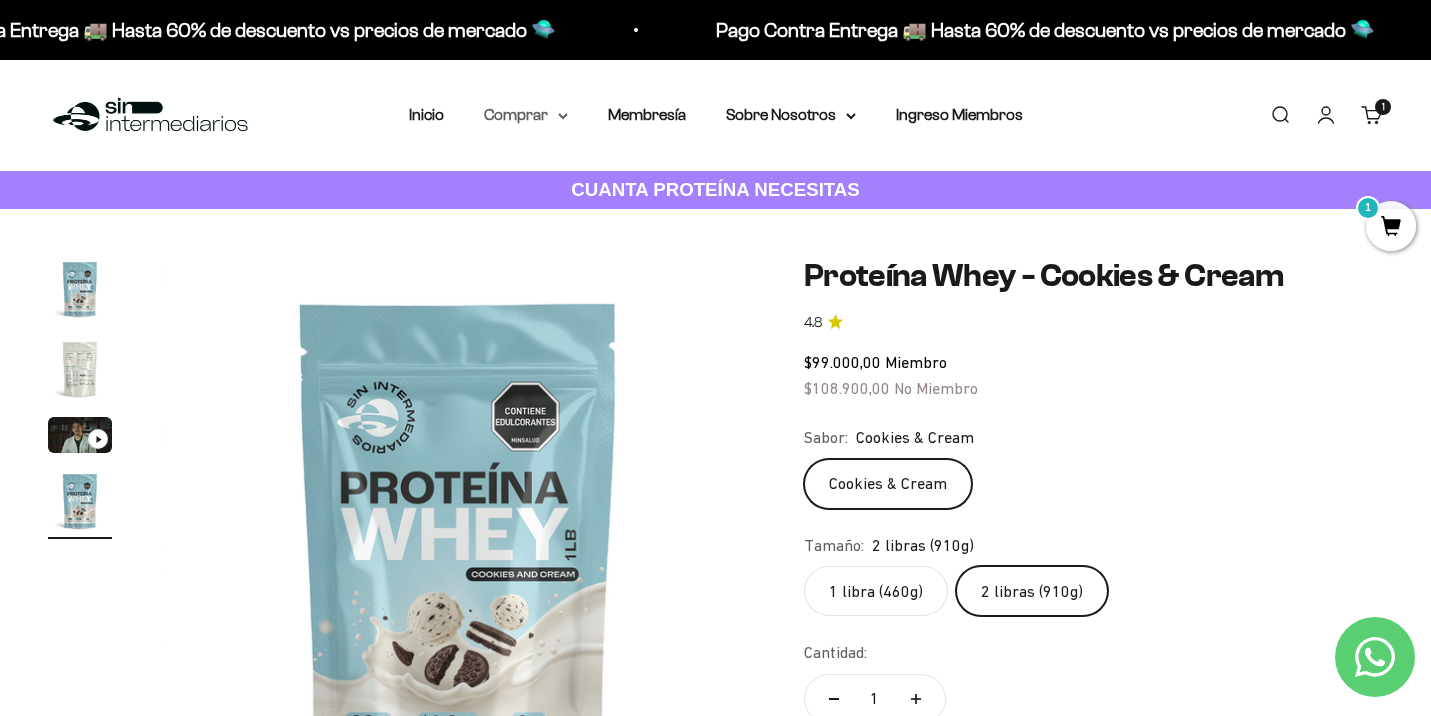 click on "Comprar" at bounding box center [526, 115] 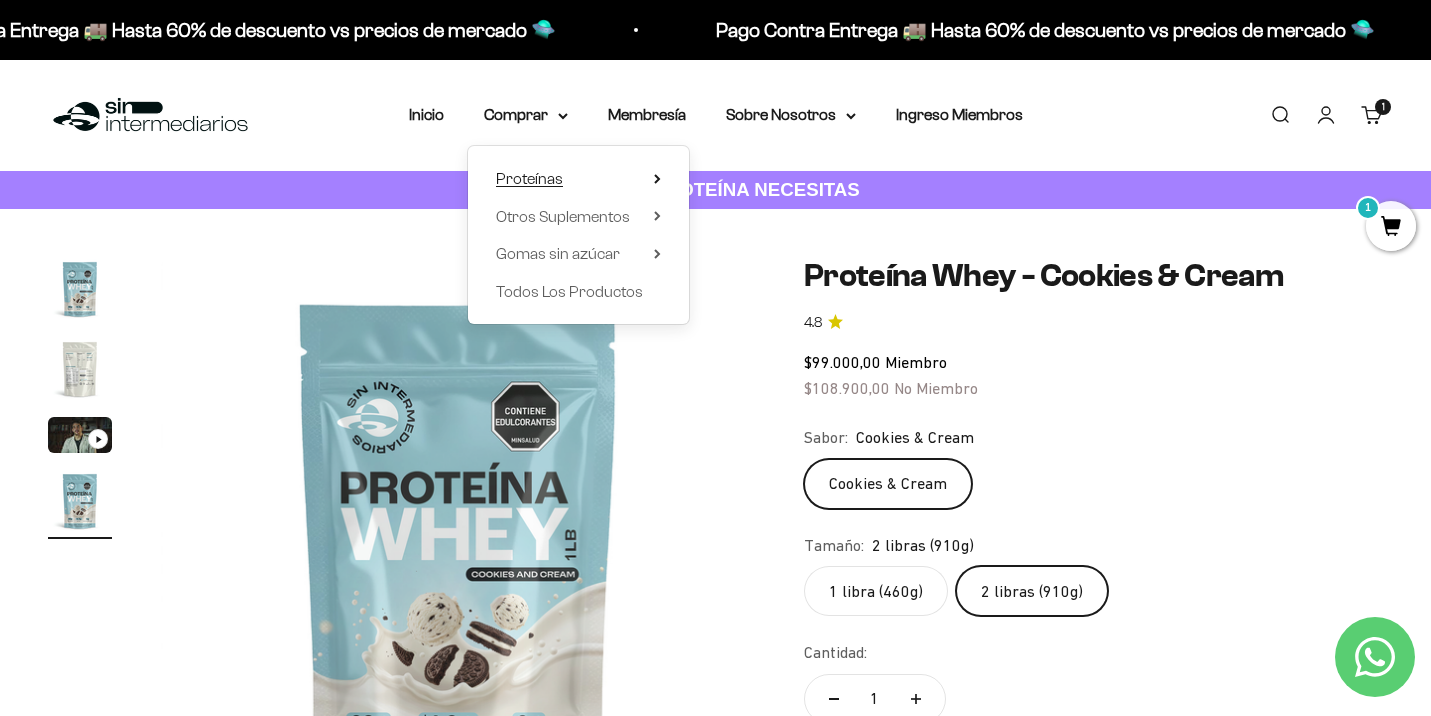 click 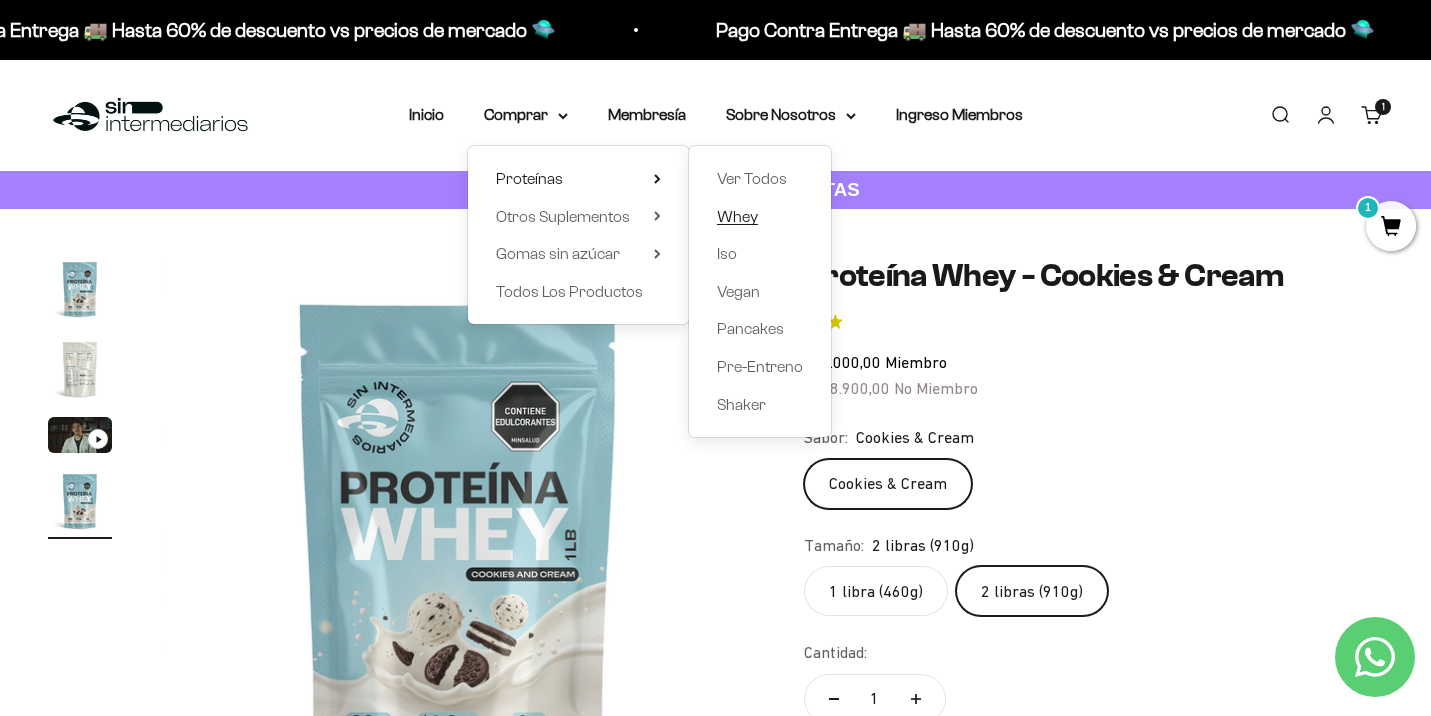 click on "Whey" at bounding box center (737, 216) 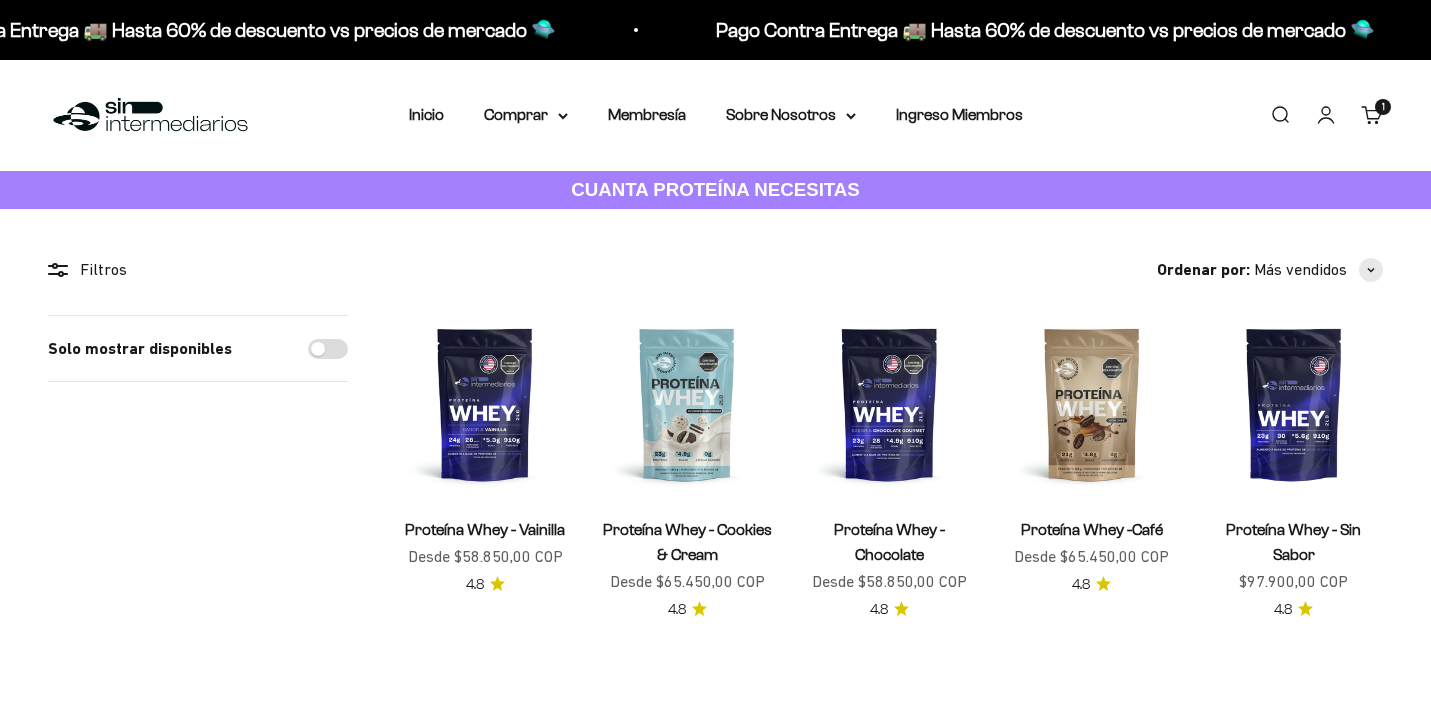 scroll, scrollTop: 0, scrollLeft: 0, axis: both 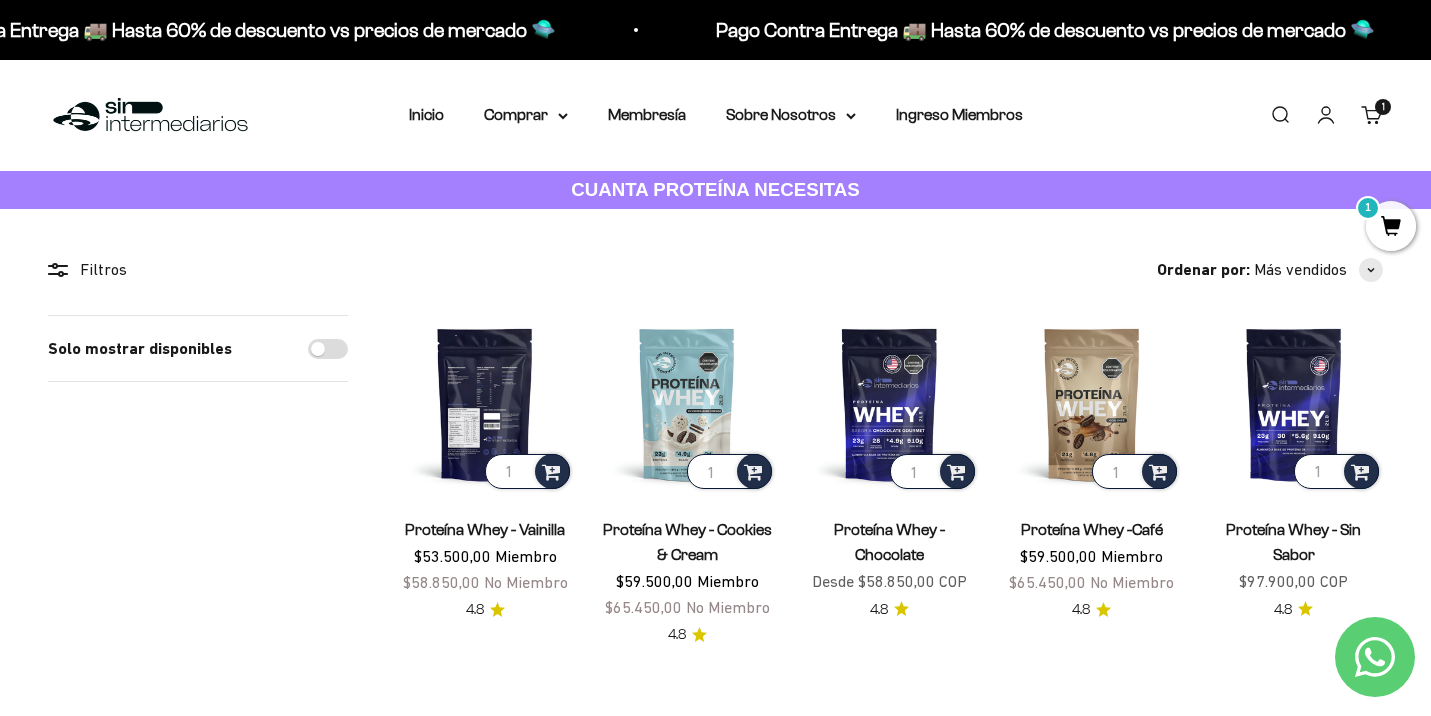 click at bounding box center [485, 404] 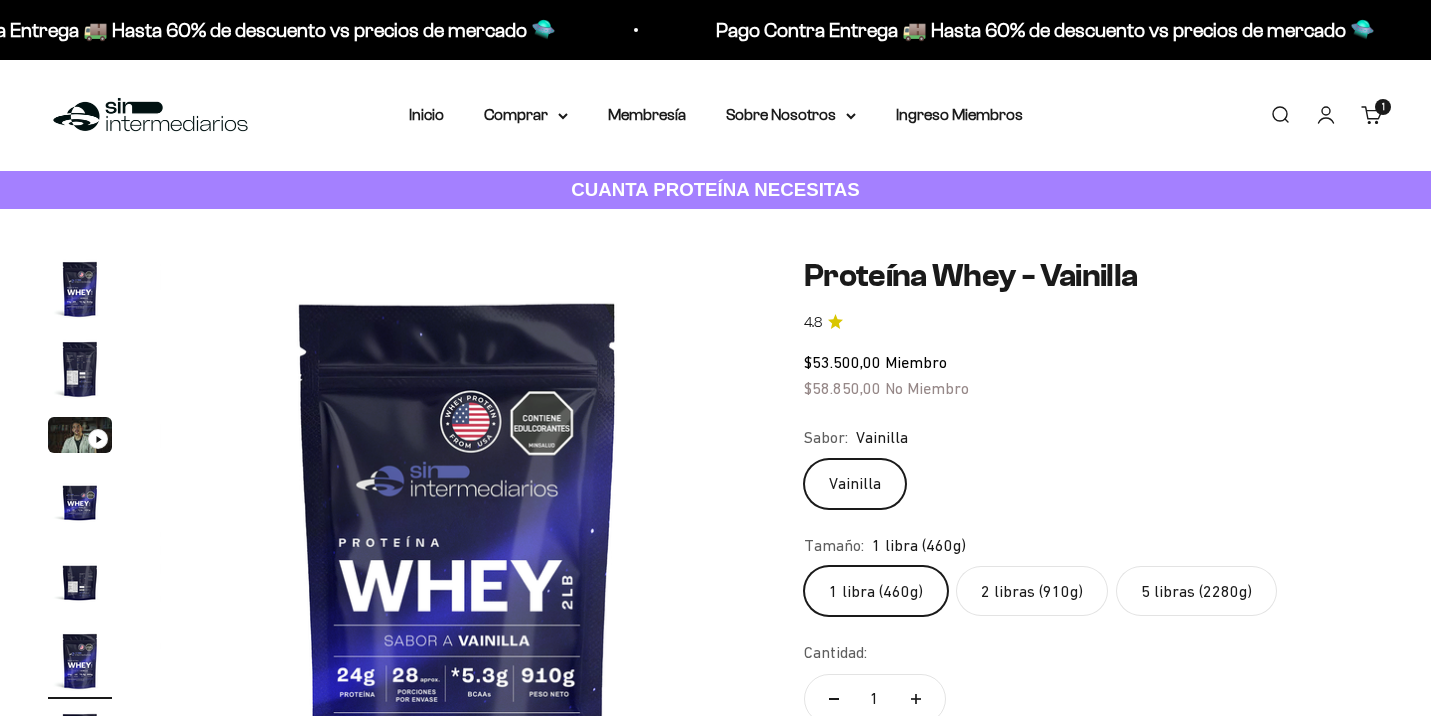 scroll, scrollTop: 0, scrollLeft: 0, axis: both 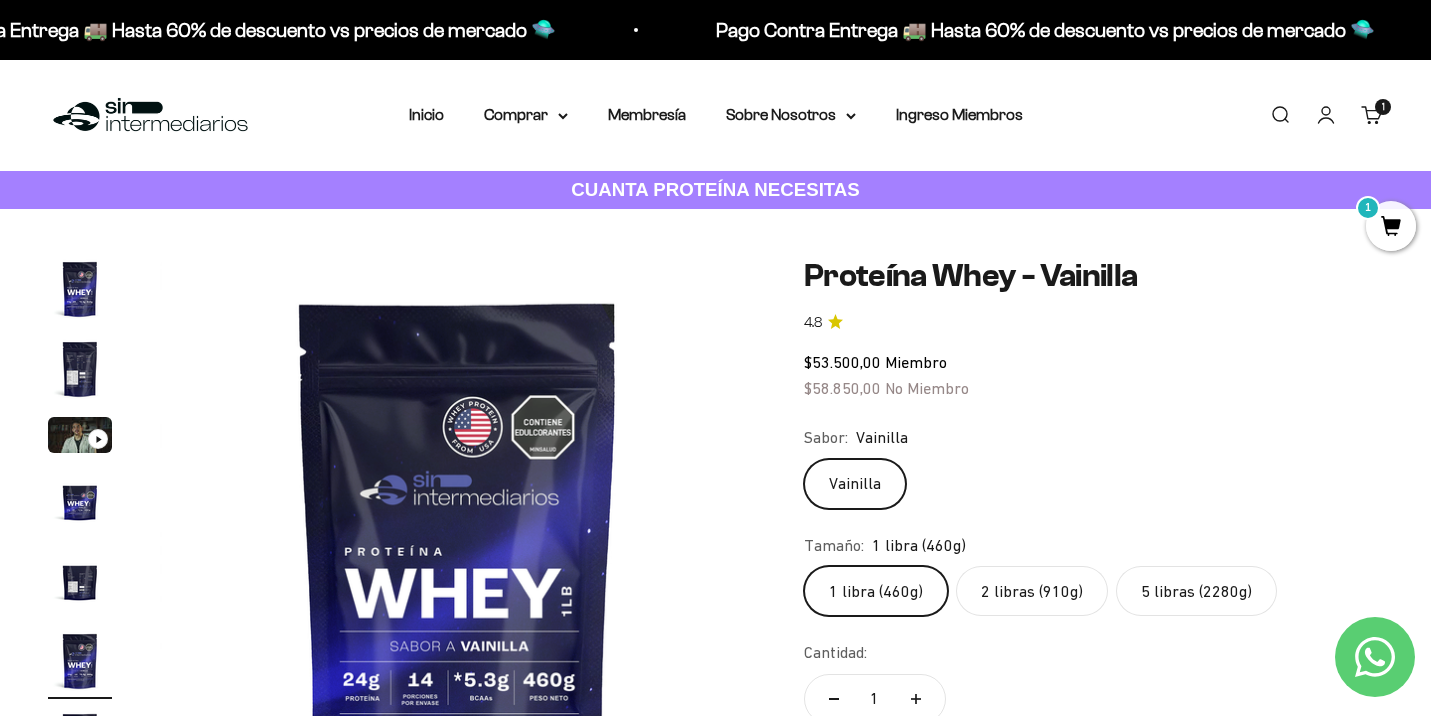 click on "2 libras (910g)" 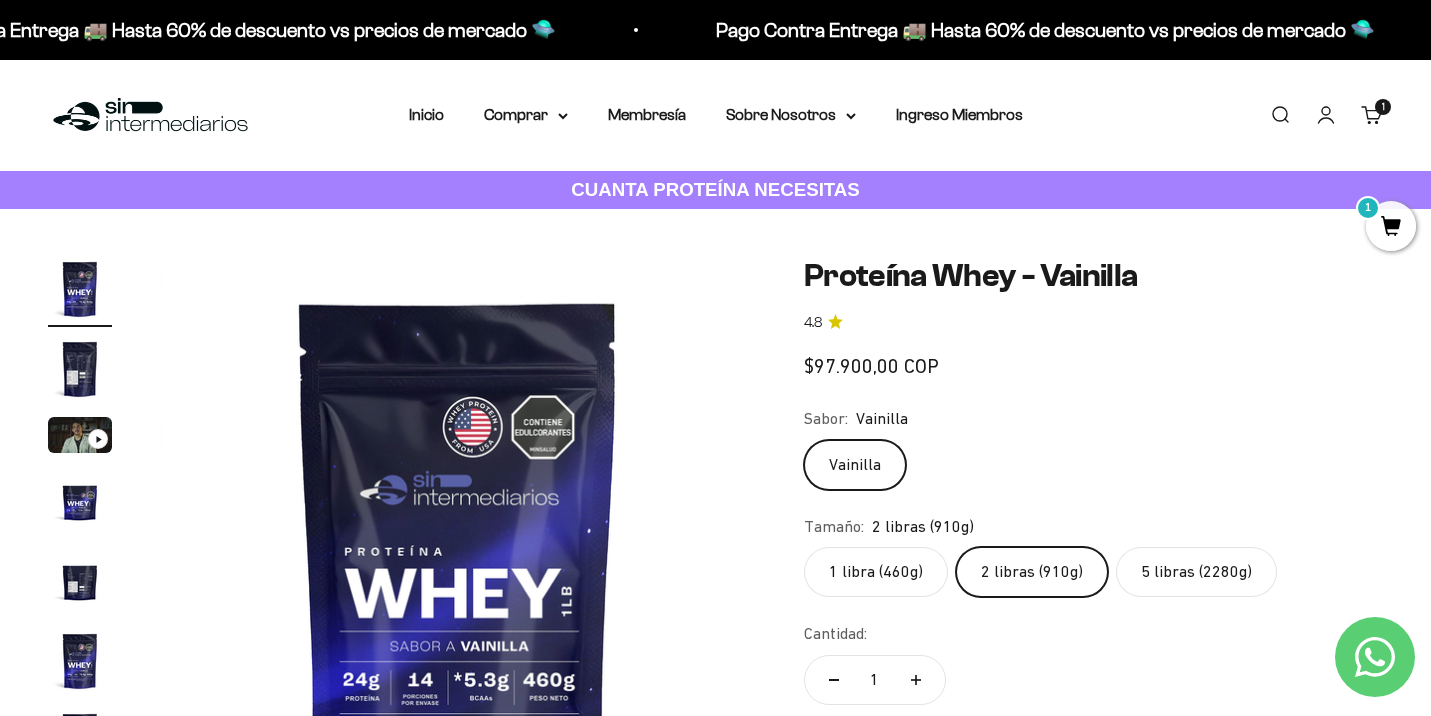 scroll, scrollTop: 0, scrollLeft: 0, axis: both 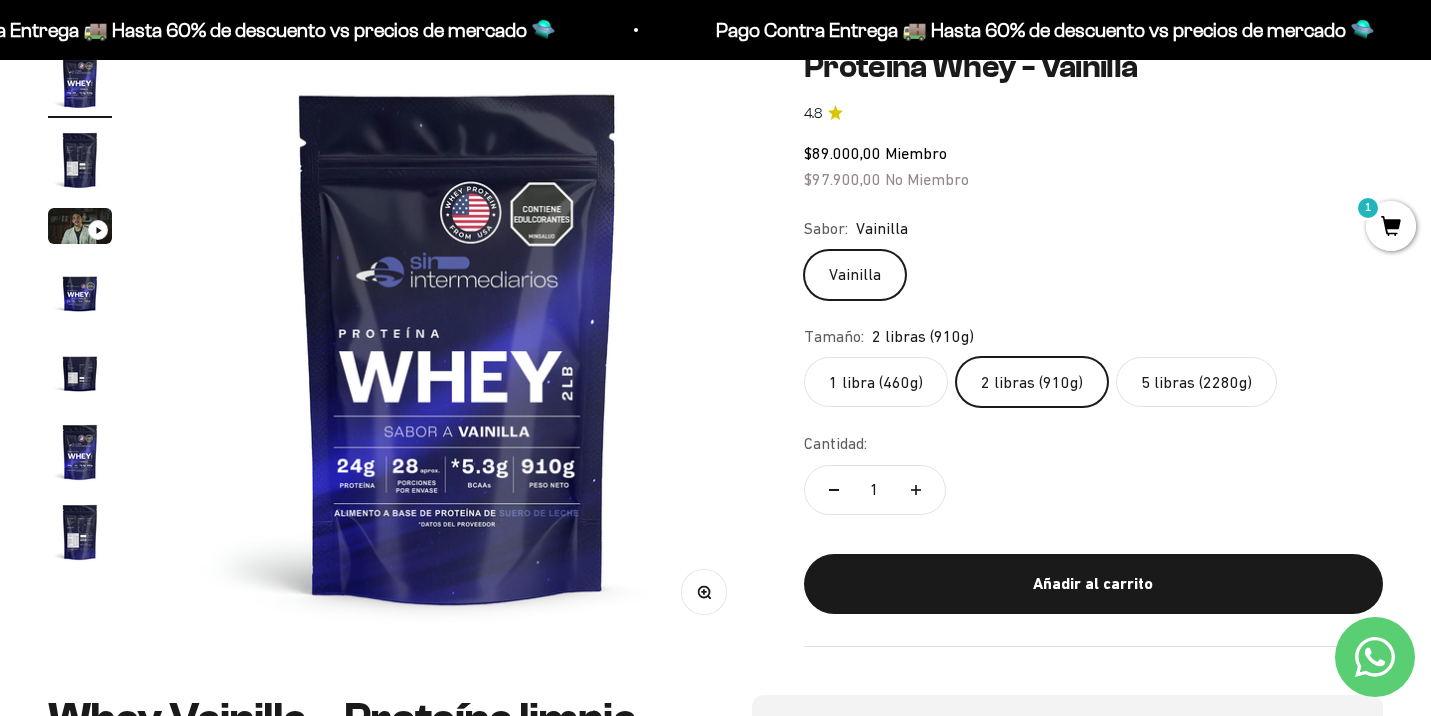 click on "1" at bounding box center (1391, 226) 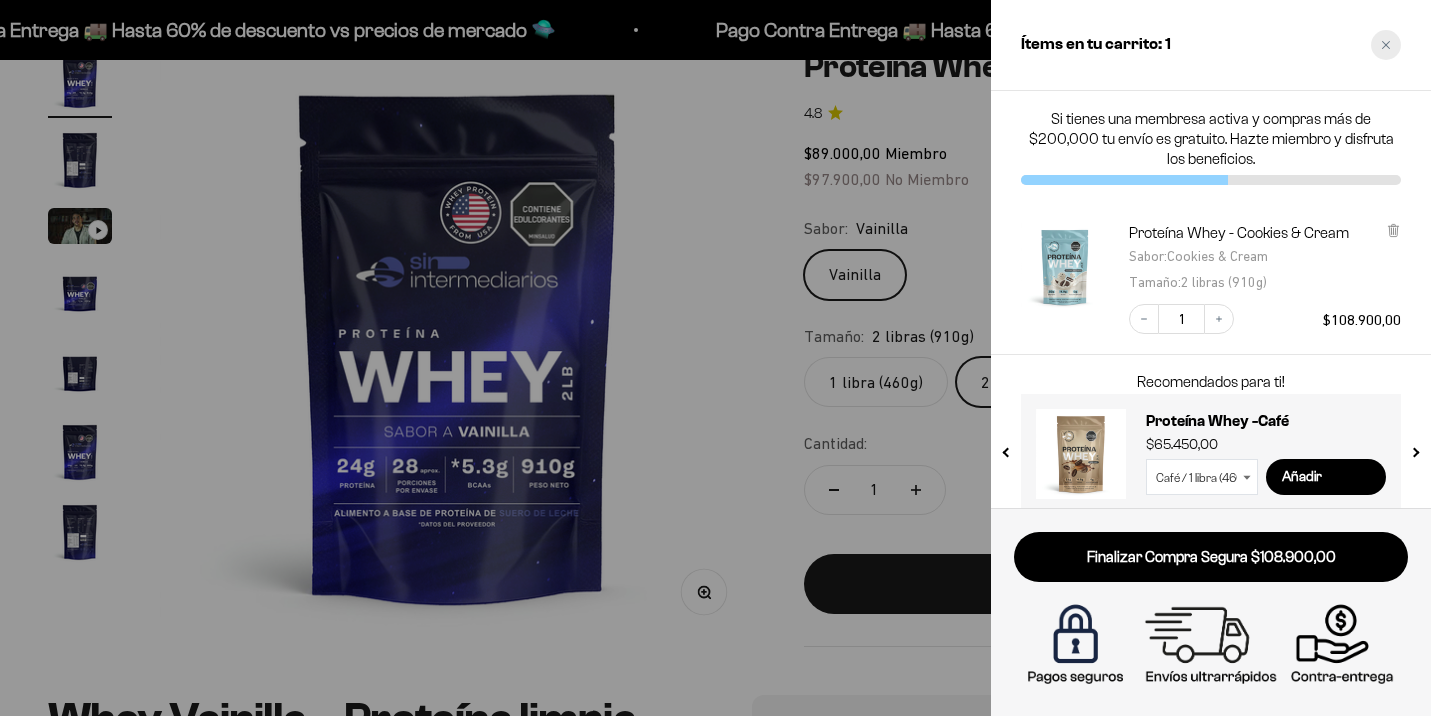 click at bounding box center (1386, 45) 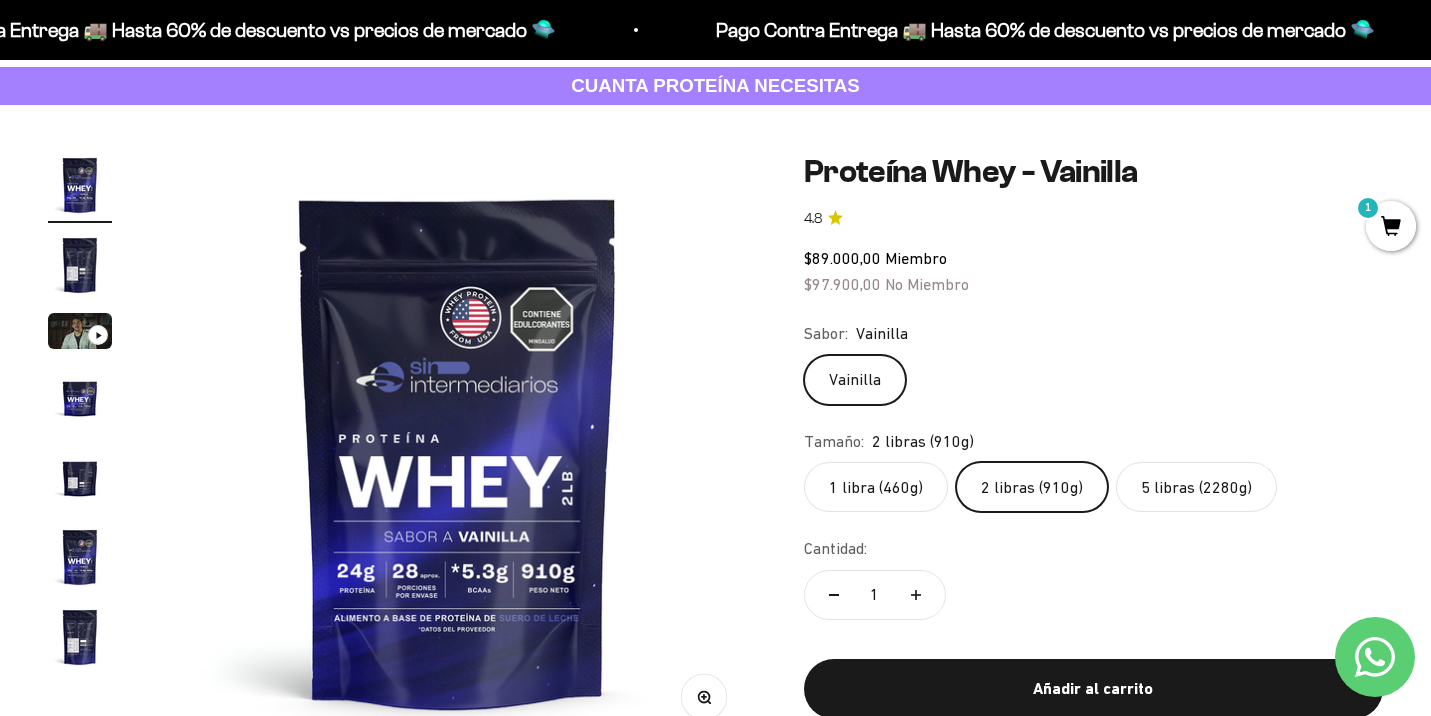 scroll, scrollTop: 106, scrollLeft: 0, axis: vertical 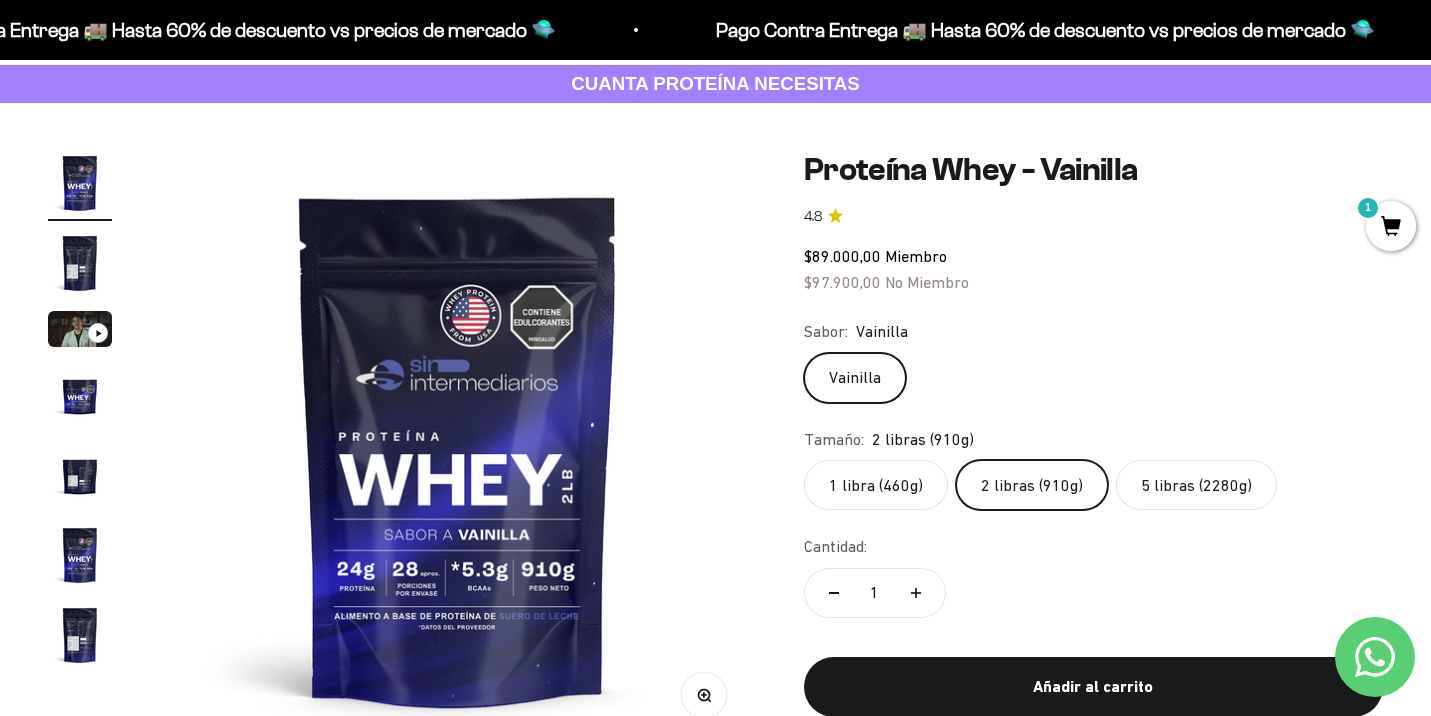 click at bounding box center [80, 263] 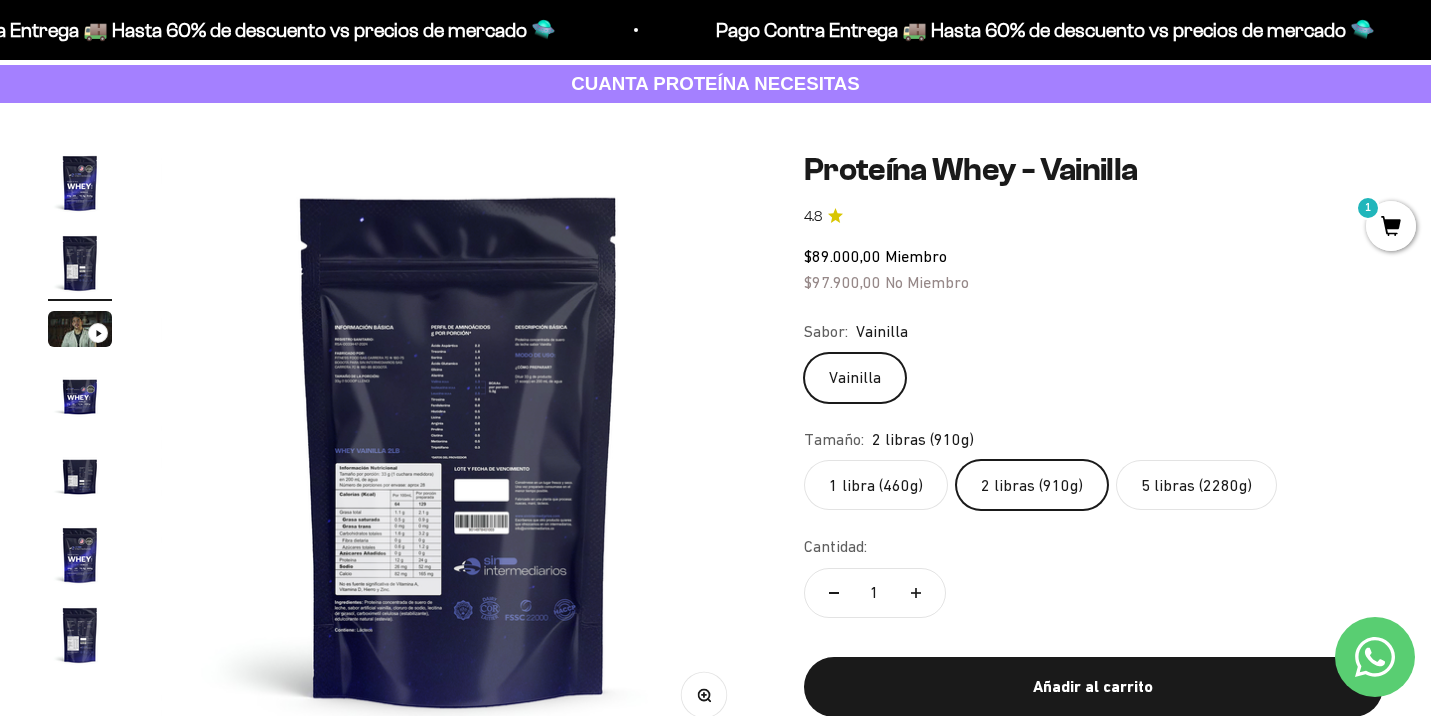 scroll, scrollTop: 0, scrollLeft: 620, axis: horizontal 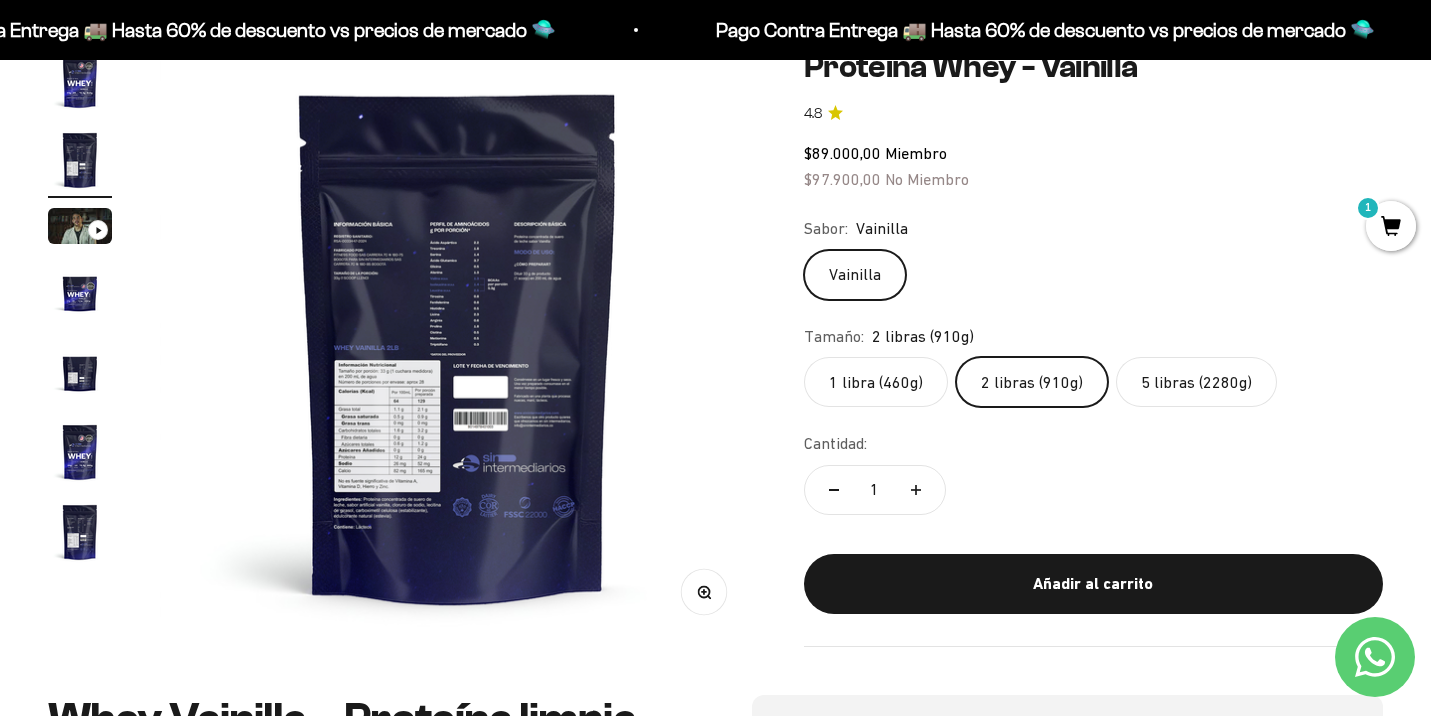 click 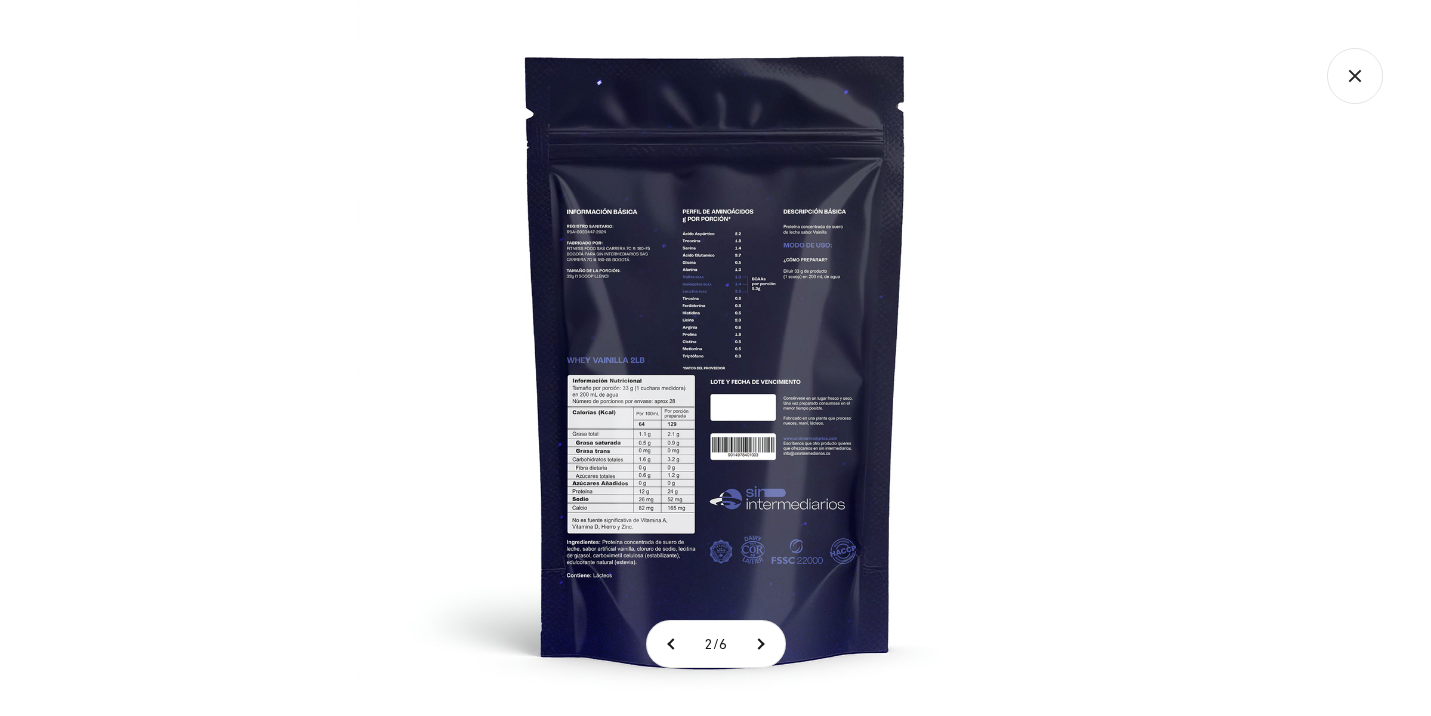 click at bounding box center [716, 358] 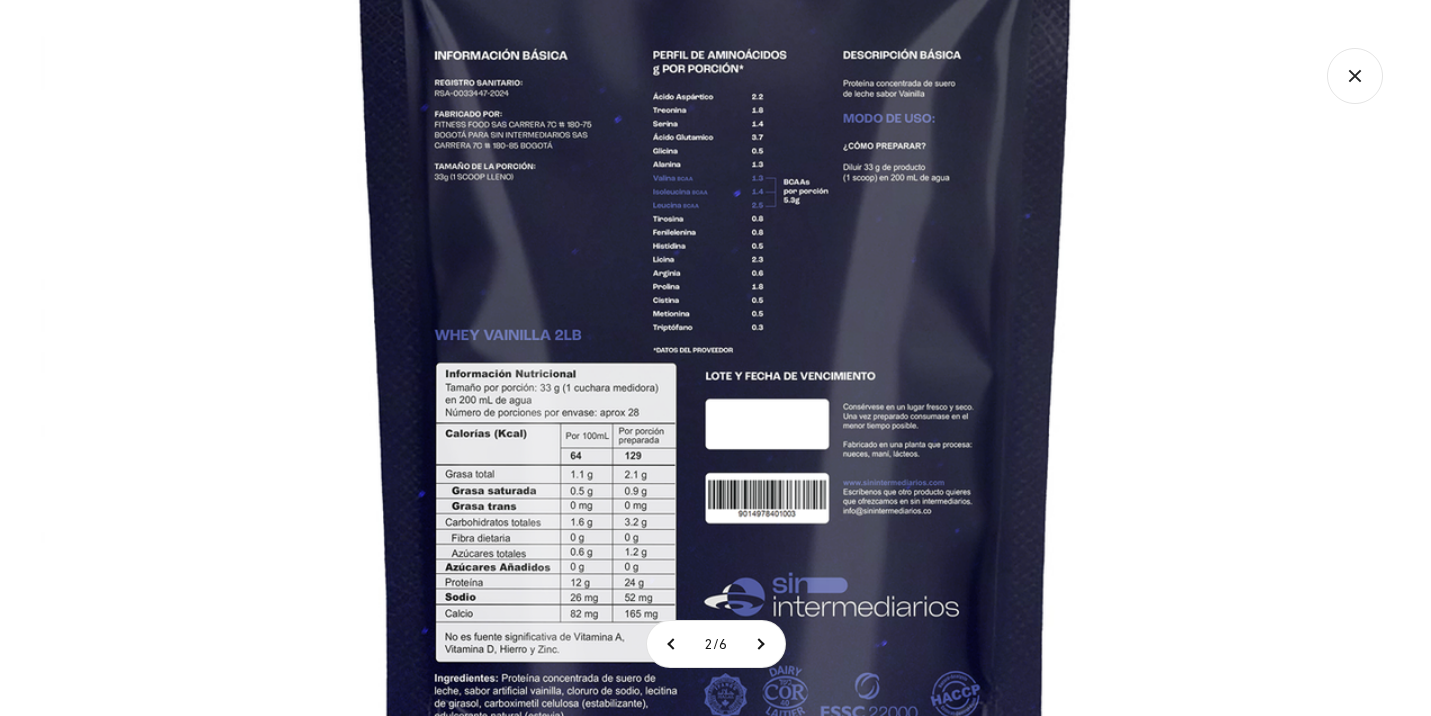 click at bounding box center [716, 331] 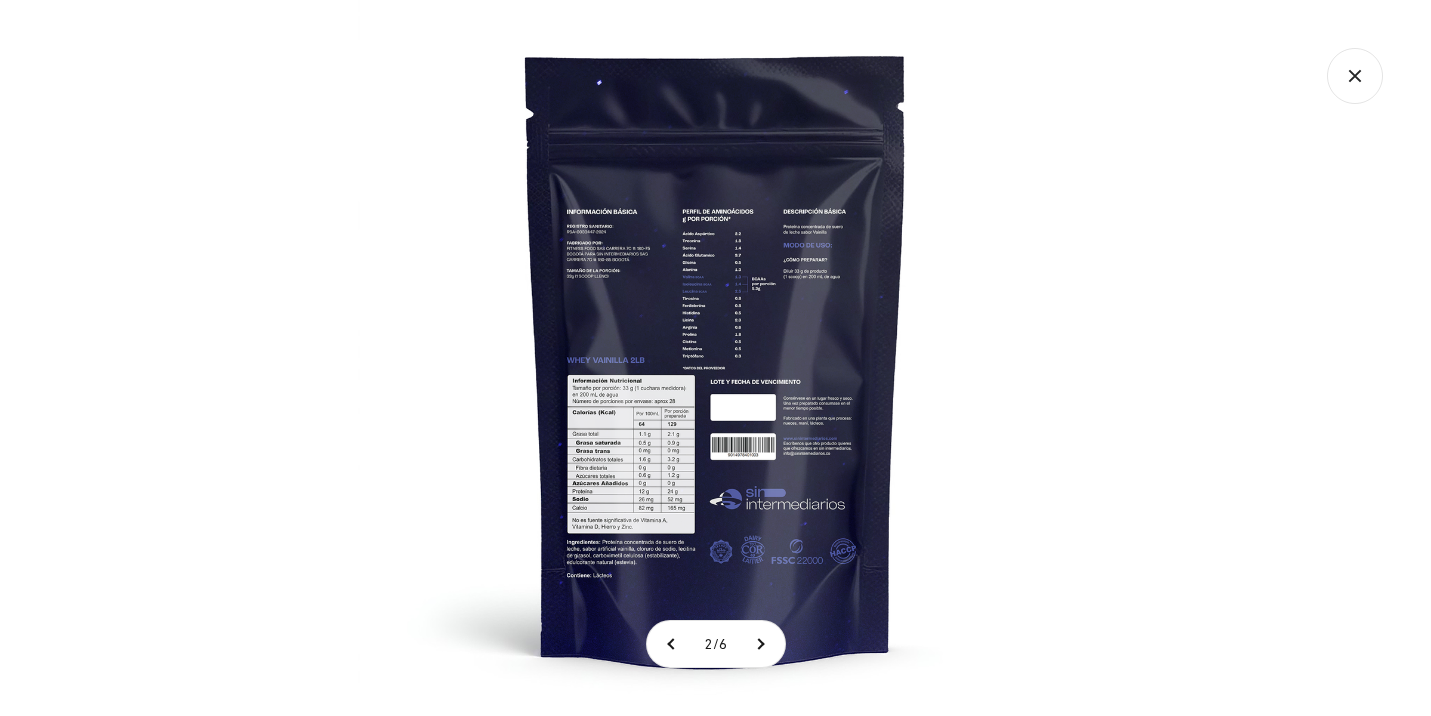 click at bounding box center [716, 358] 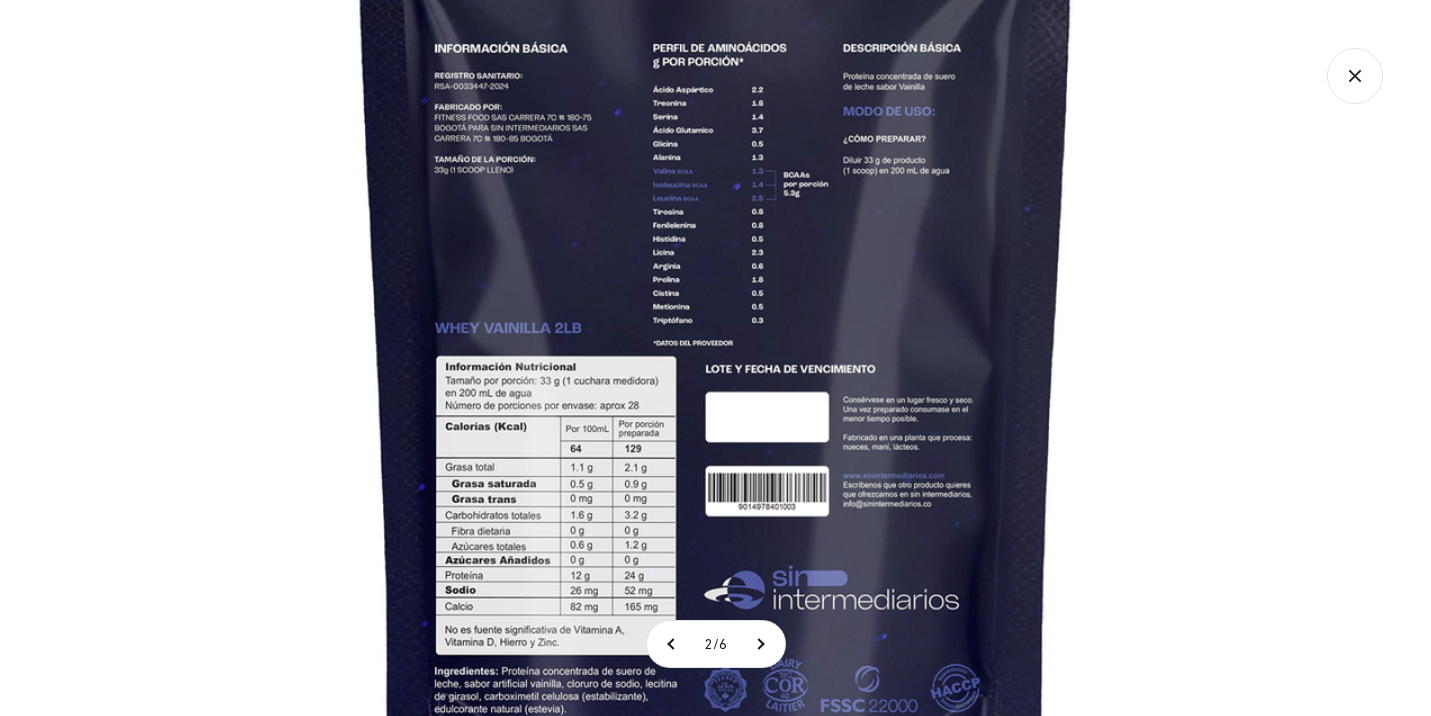 click at bounding box center (716, 324) 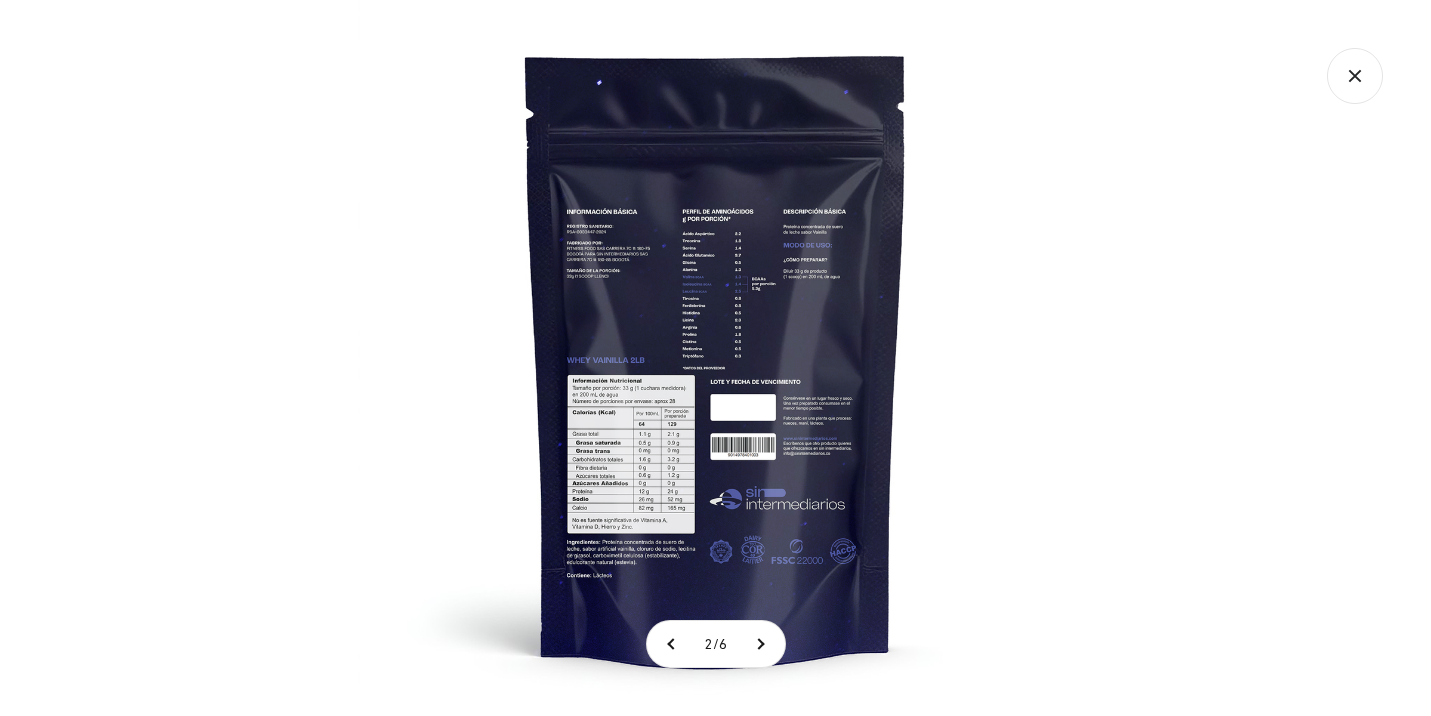 click at bounding box center [716, 358] 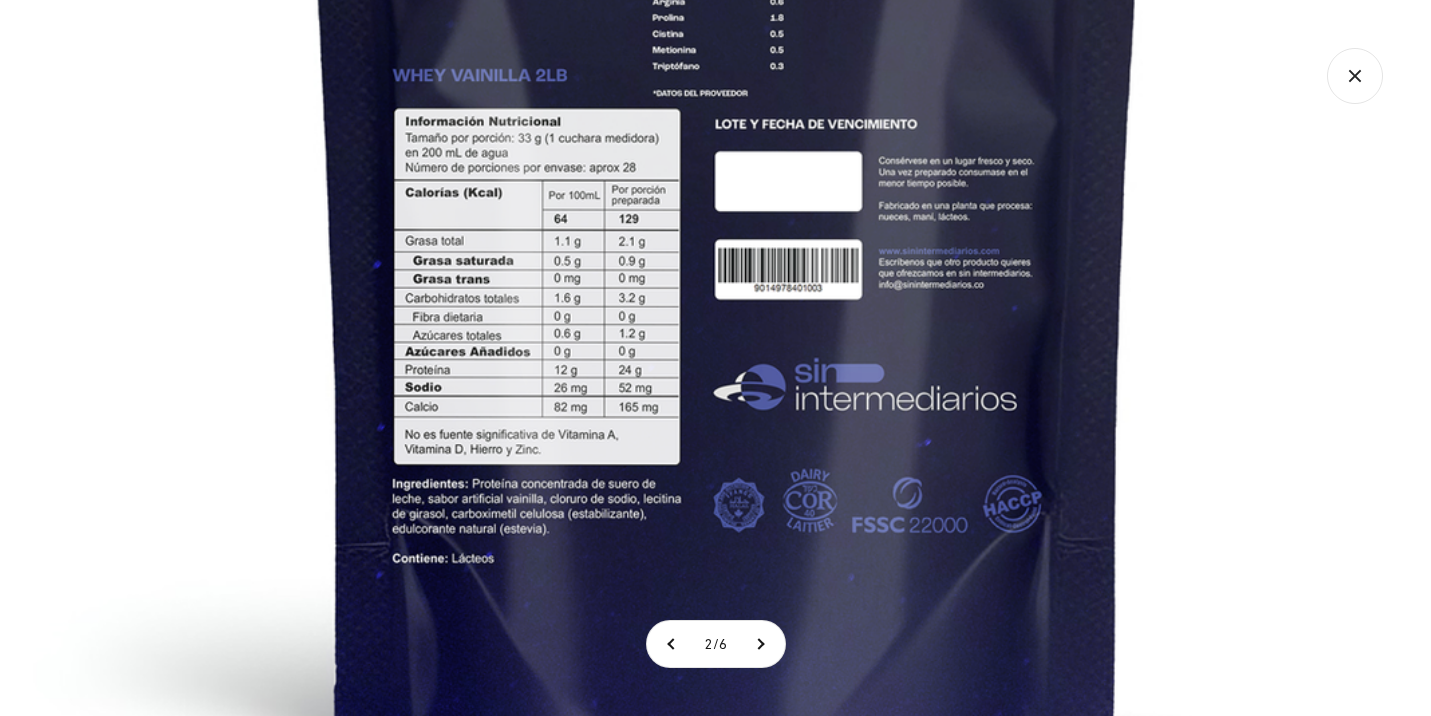 click 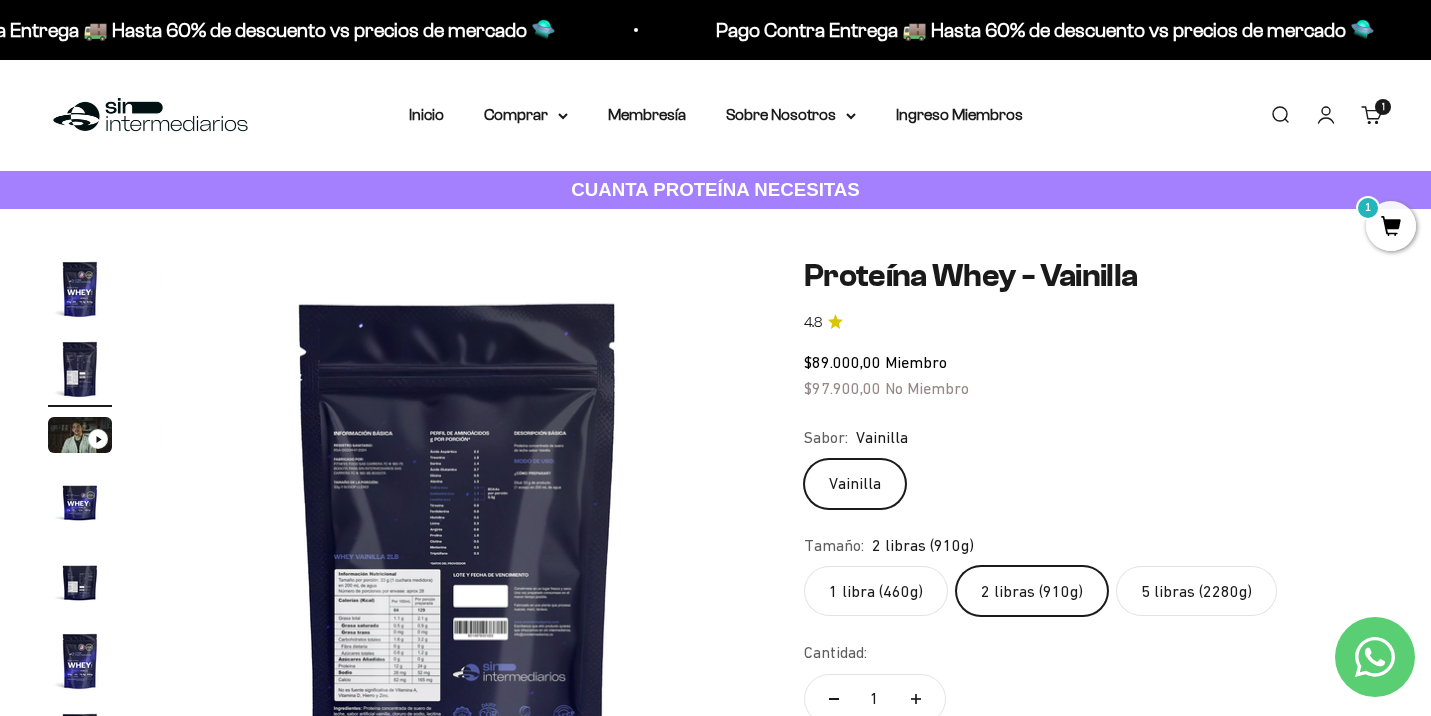 scroll, scrollTop: 0, scrollLeft: 0, axis: both 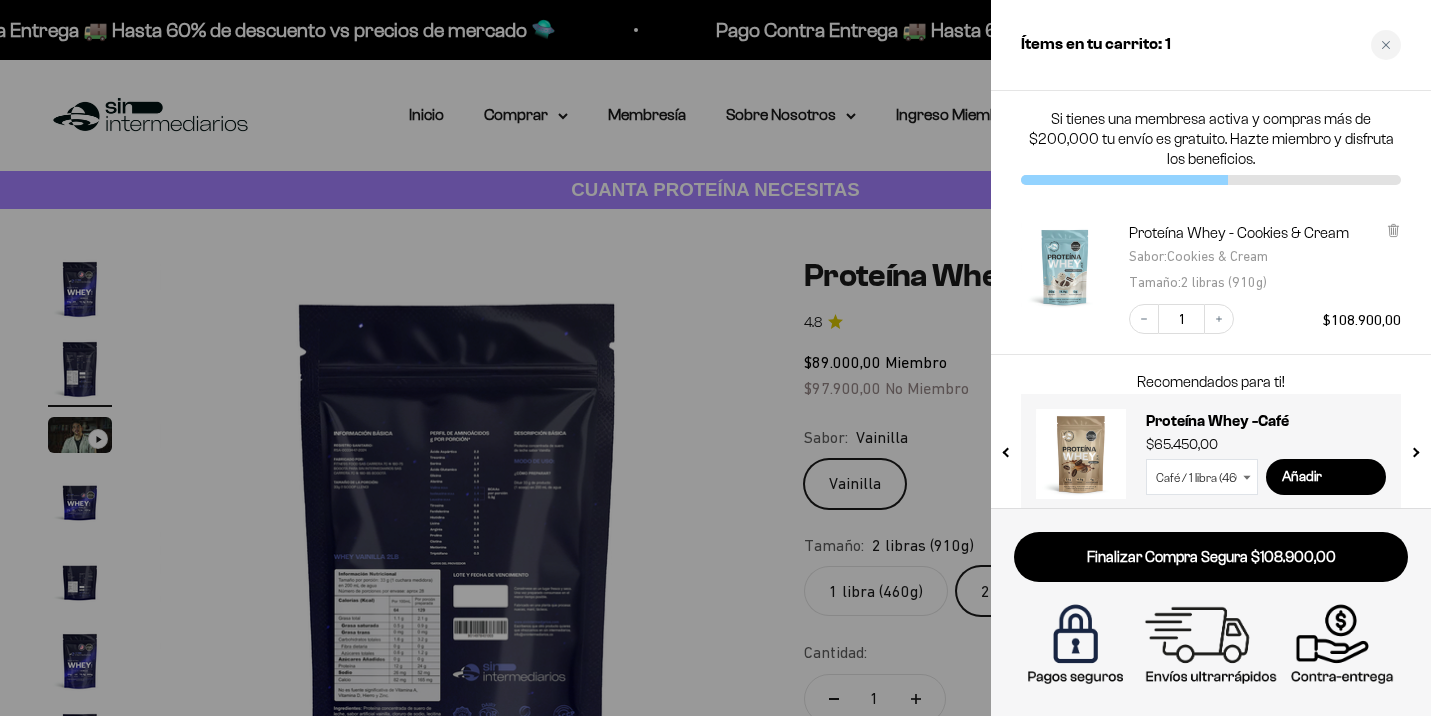 click at bounding box center (715, 358) 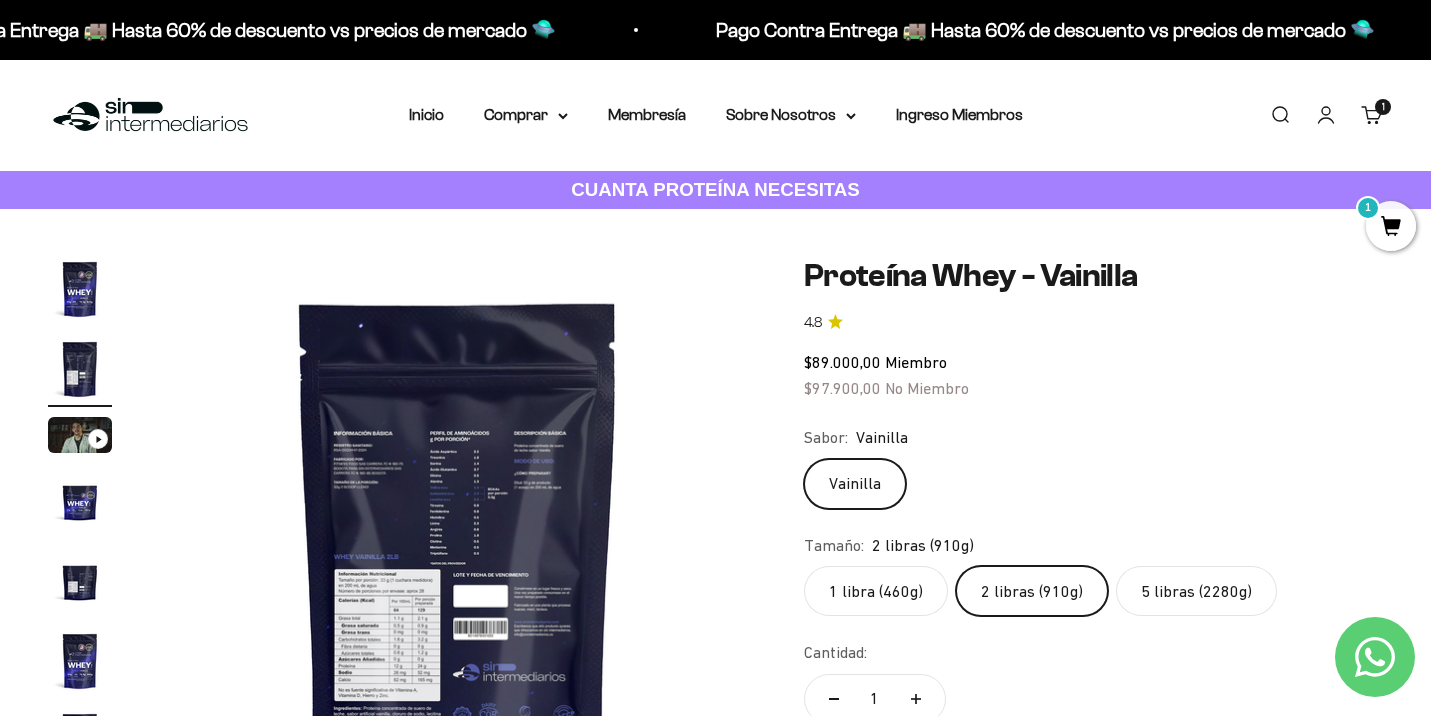 scroll, scrollTop: 0, scrollLeft: 0, axis: both 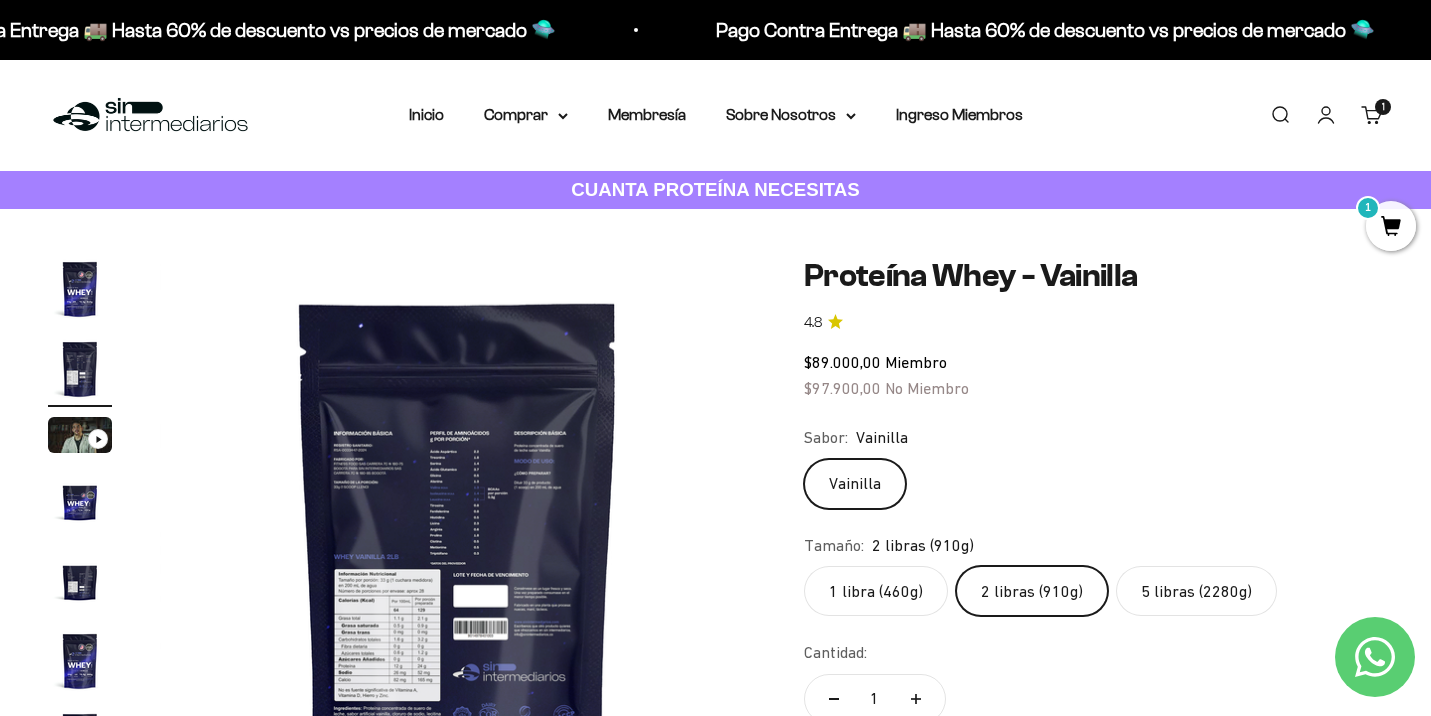 click on "1" at bounding box center [1391, 226] 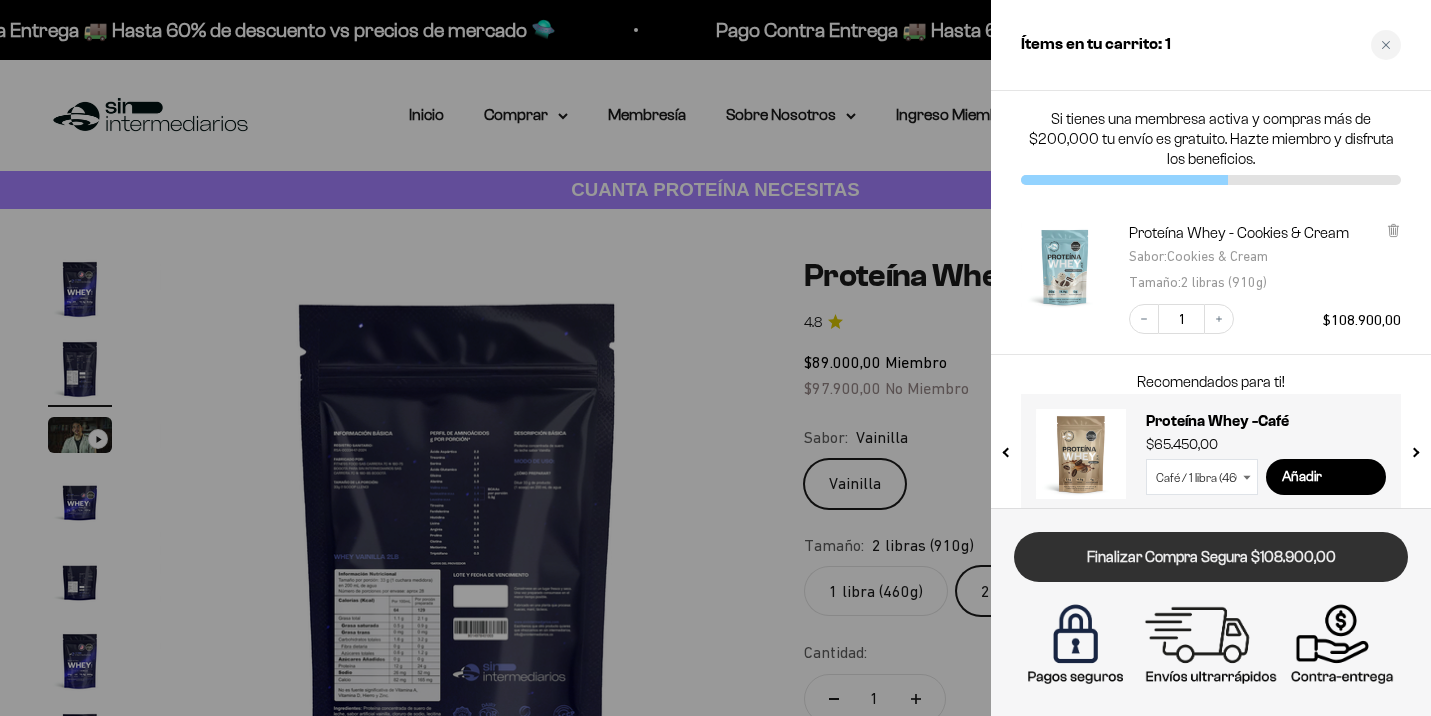 click on "Finalizar Compra Segura $108.900,00" at bounding box center [1211, 557] 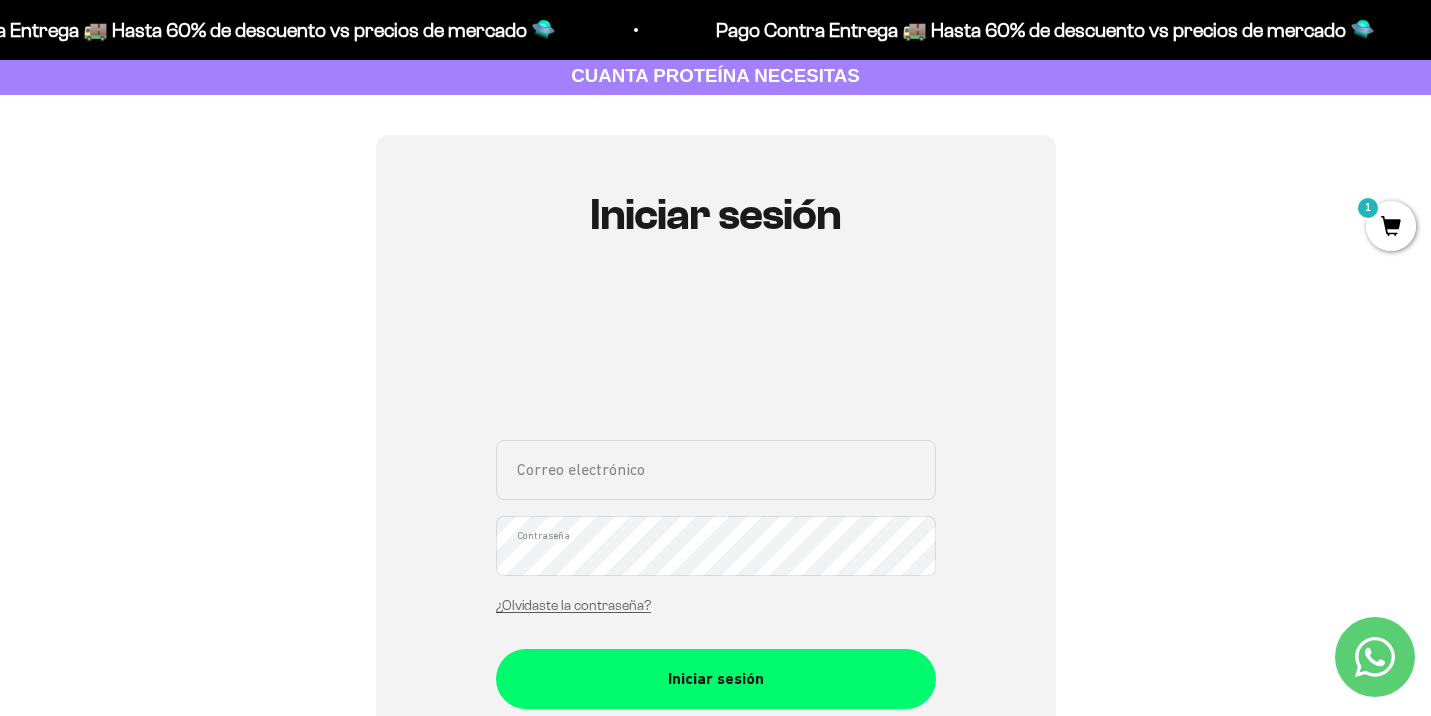 scroll, scrollTop: 111, scrollLeft: 0, axis: vertical 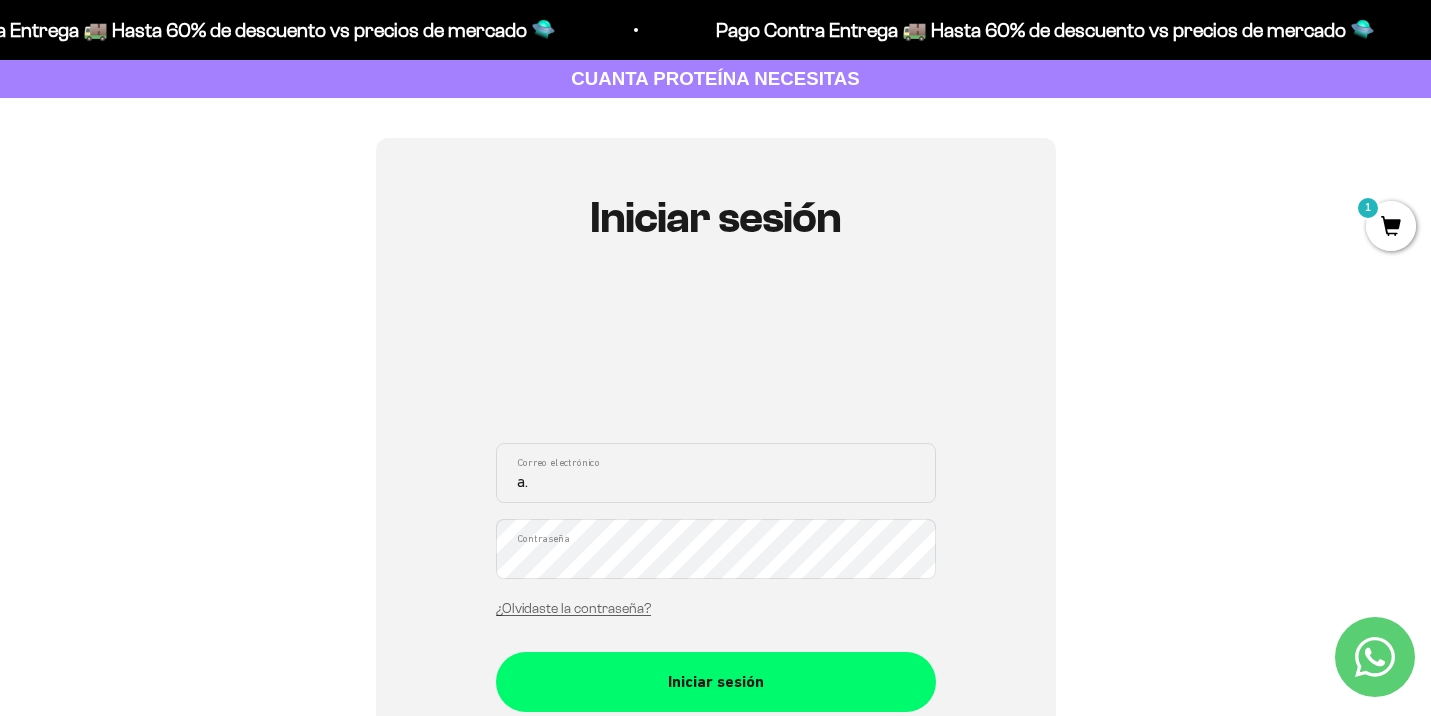 type on "a" 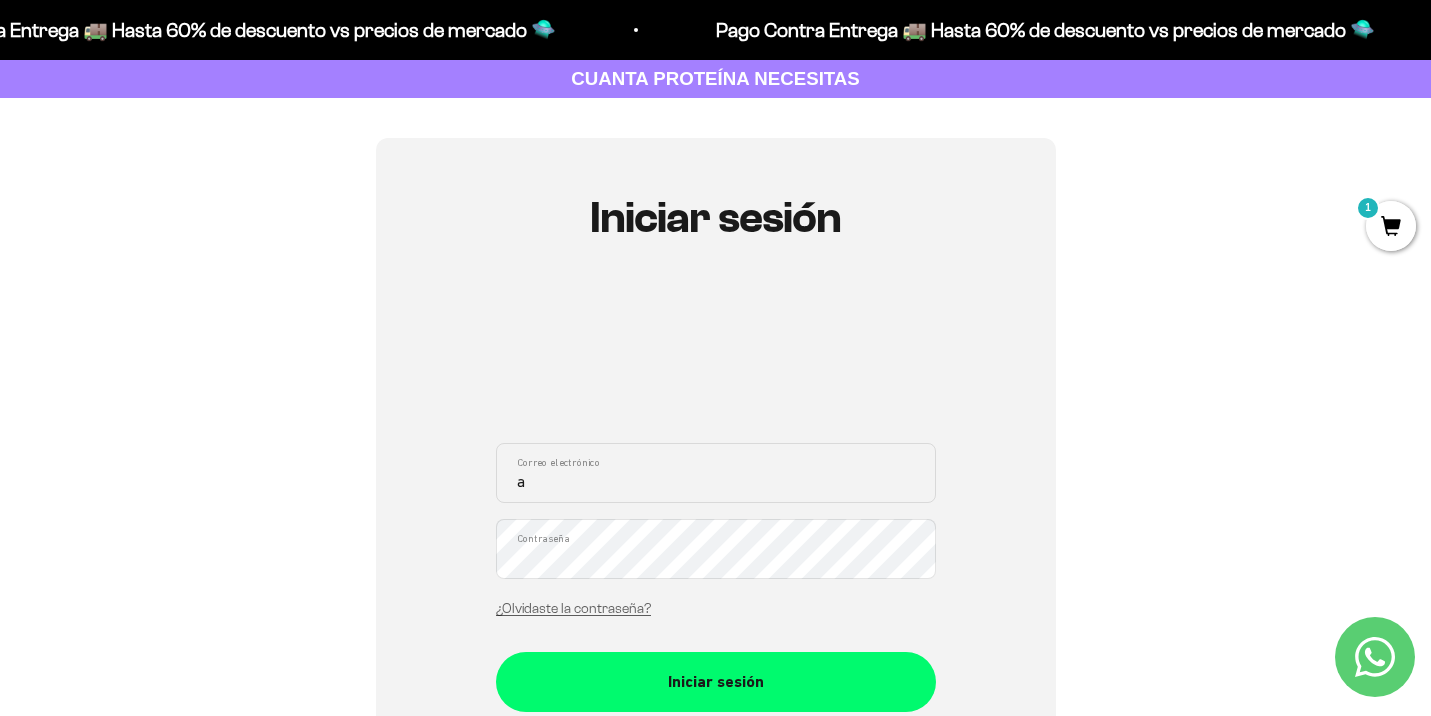 type 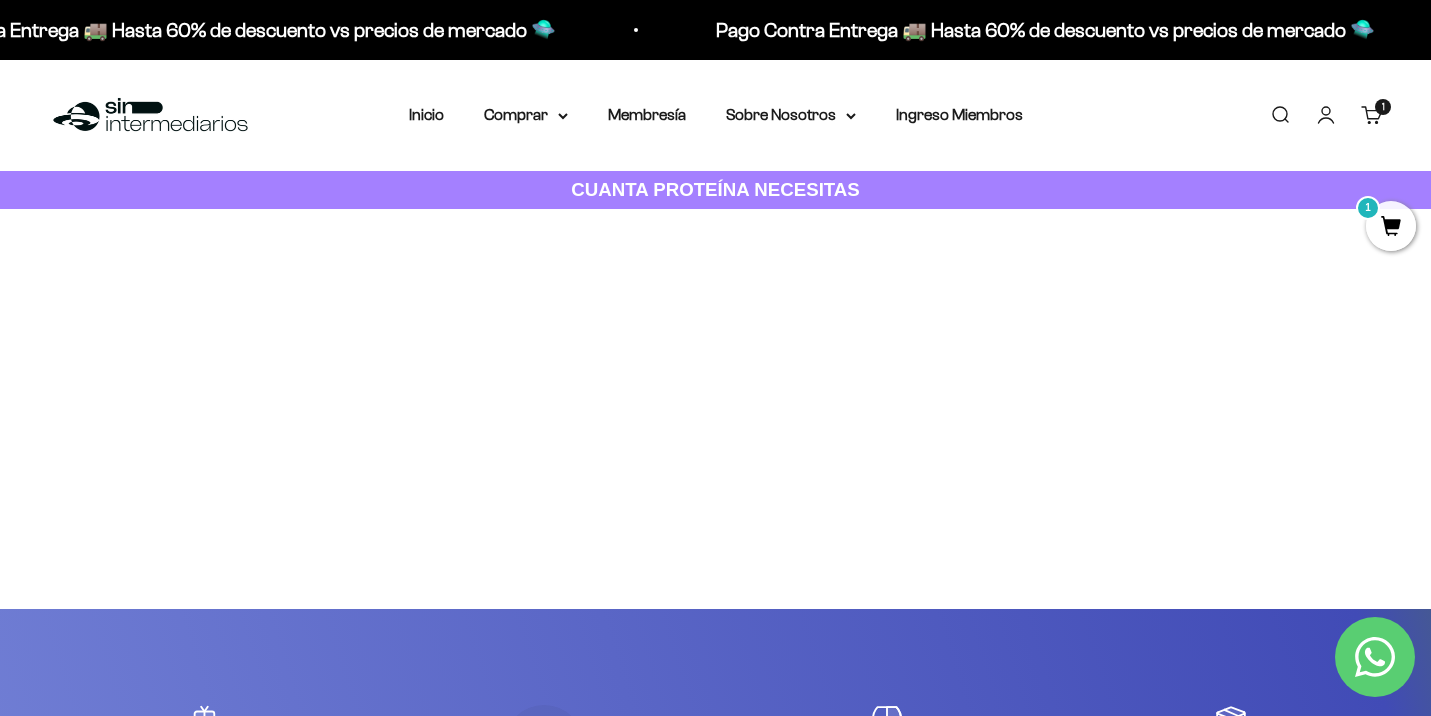 scroll, scrollTop: 0, scrollLeft: 0, axis: both 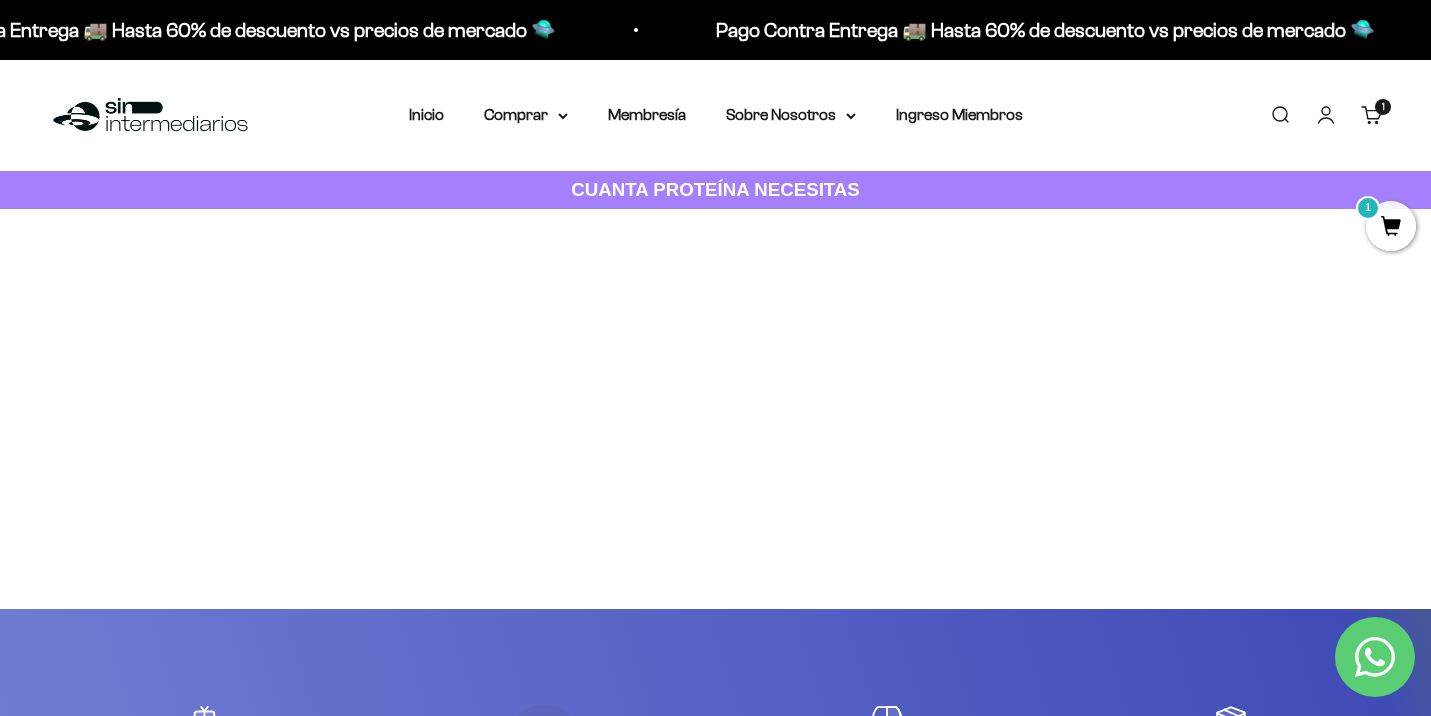 click on "1" at bounding box center [1391, 226] 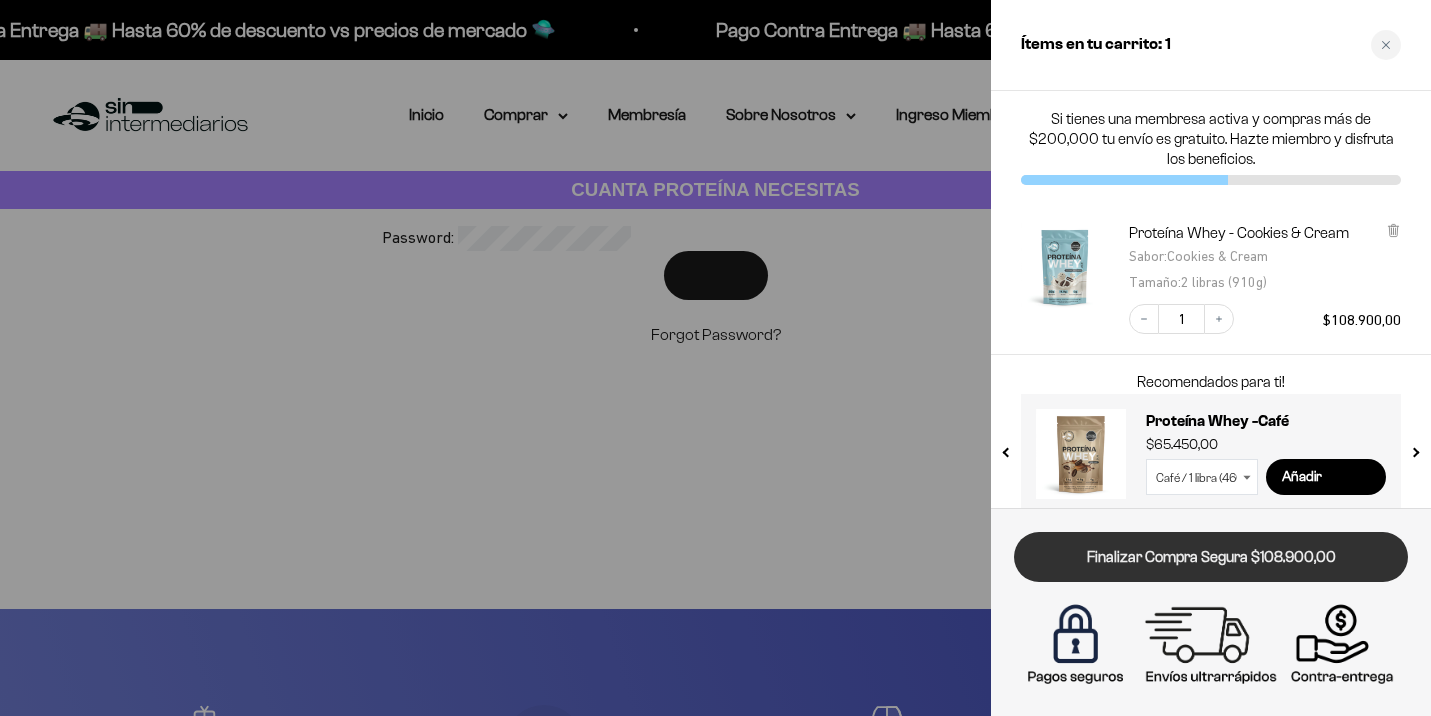 click on "Finalizar Compra Segura $108.900,00" at bounding box center [1211, 557] 